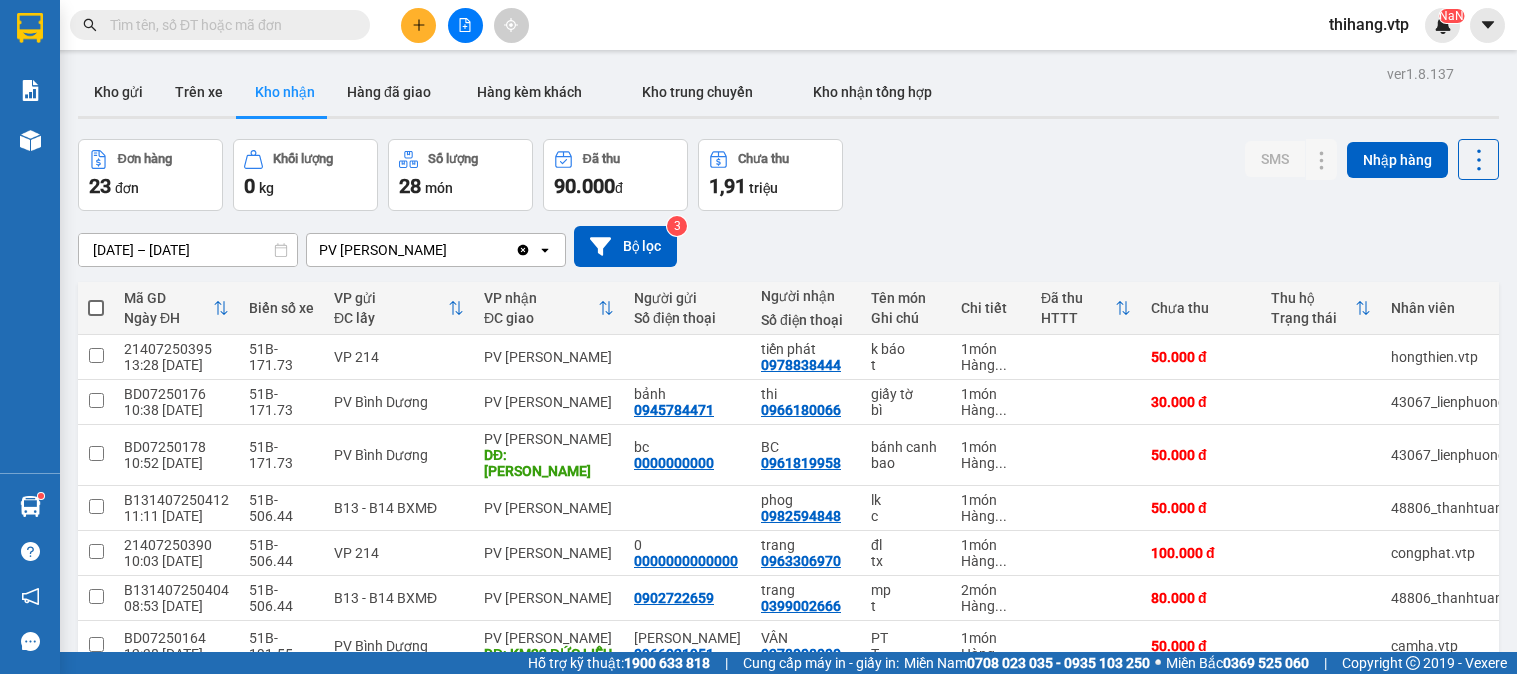 scroll, scrollTop: 0, scrollLeft: 0, axis: both 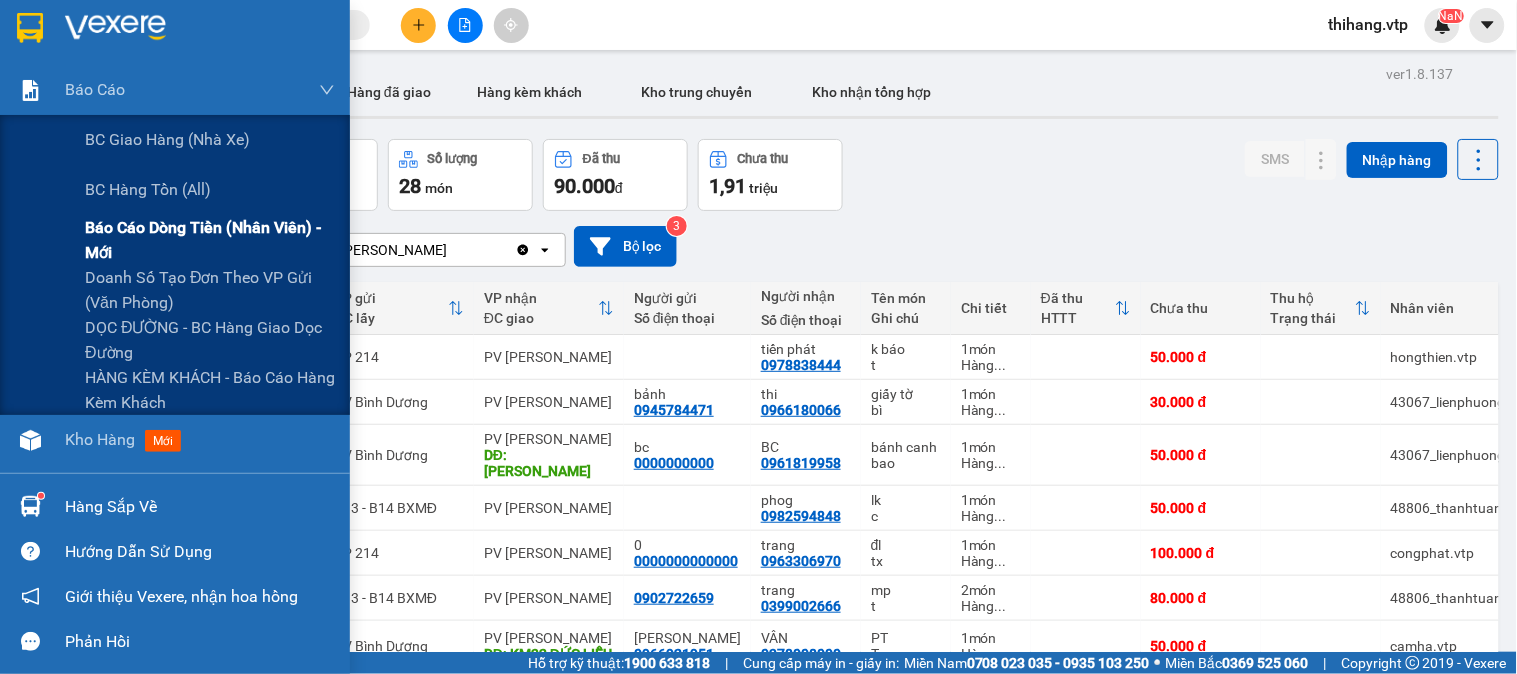 click on "Báo cáo dòng tiền (nhân viên) - mới" at bounding box center (210, 240) 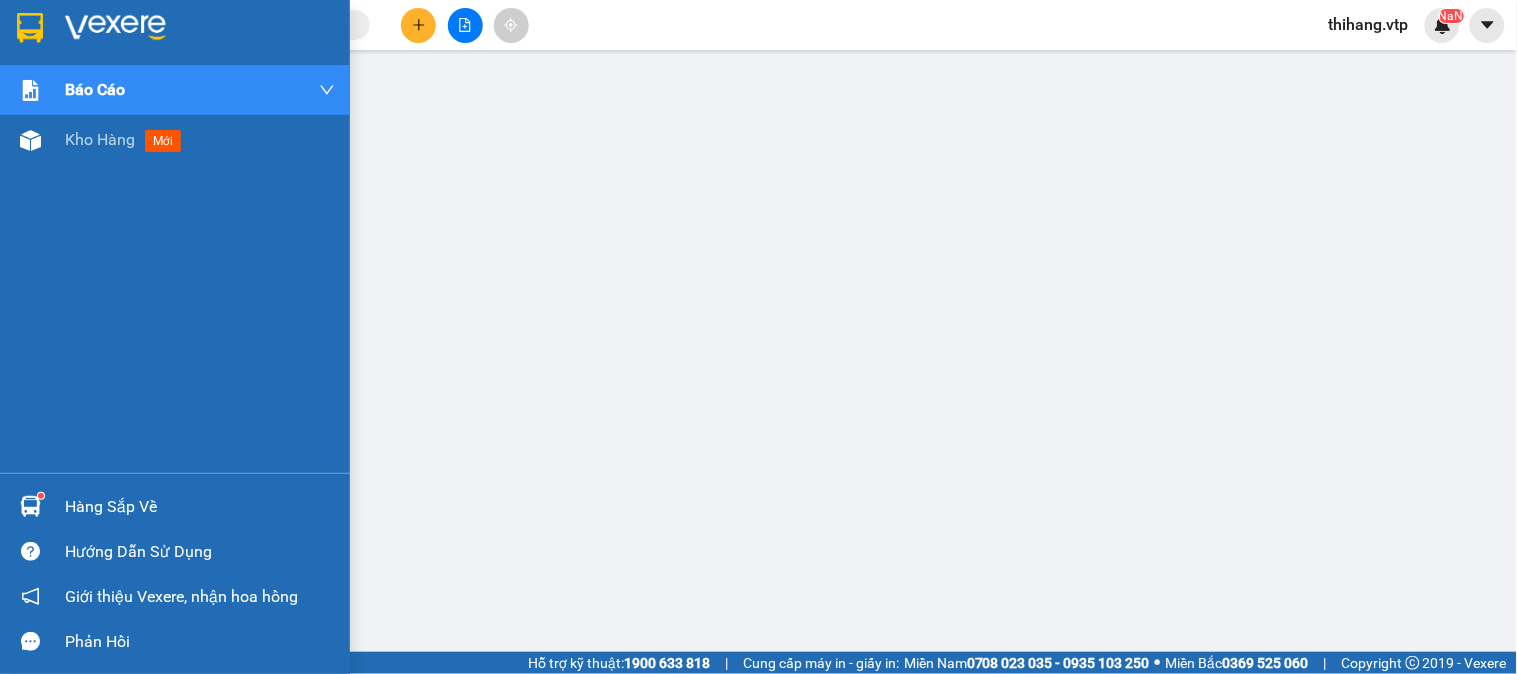 click at bounding box center (115, 28) 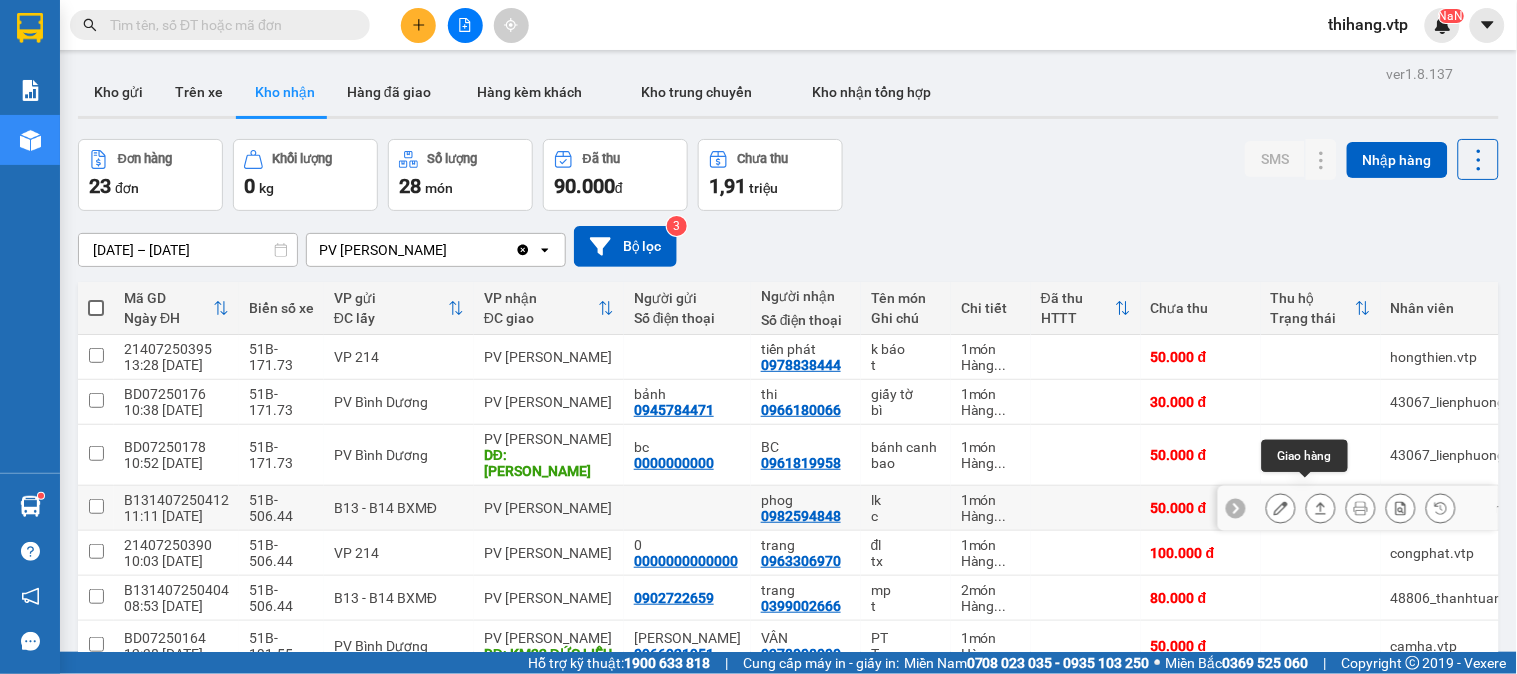 click at bounding box center (1281, 508) 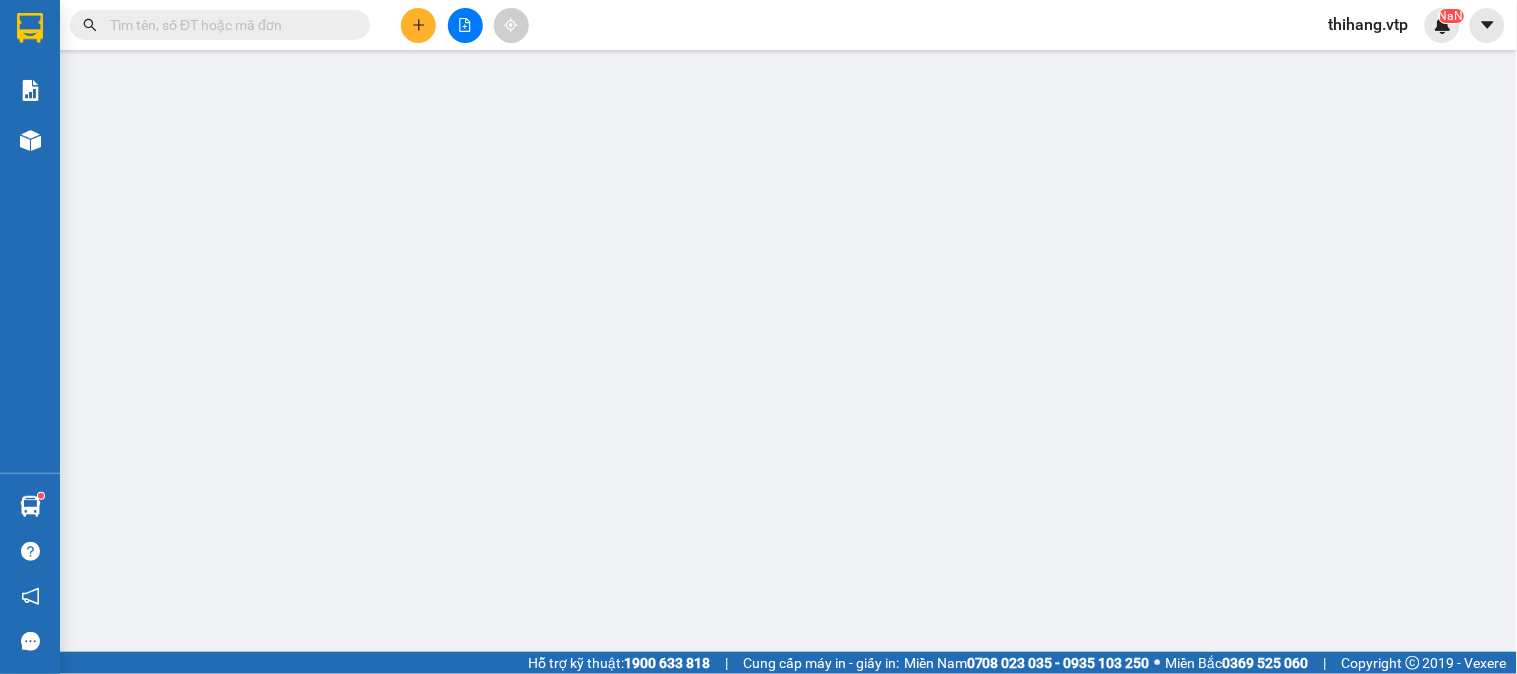 type on "0982594848" 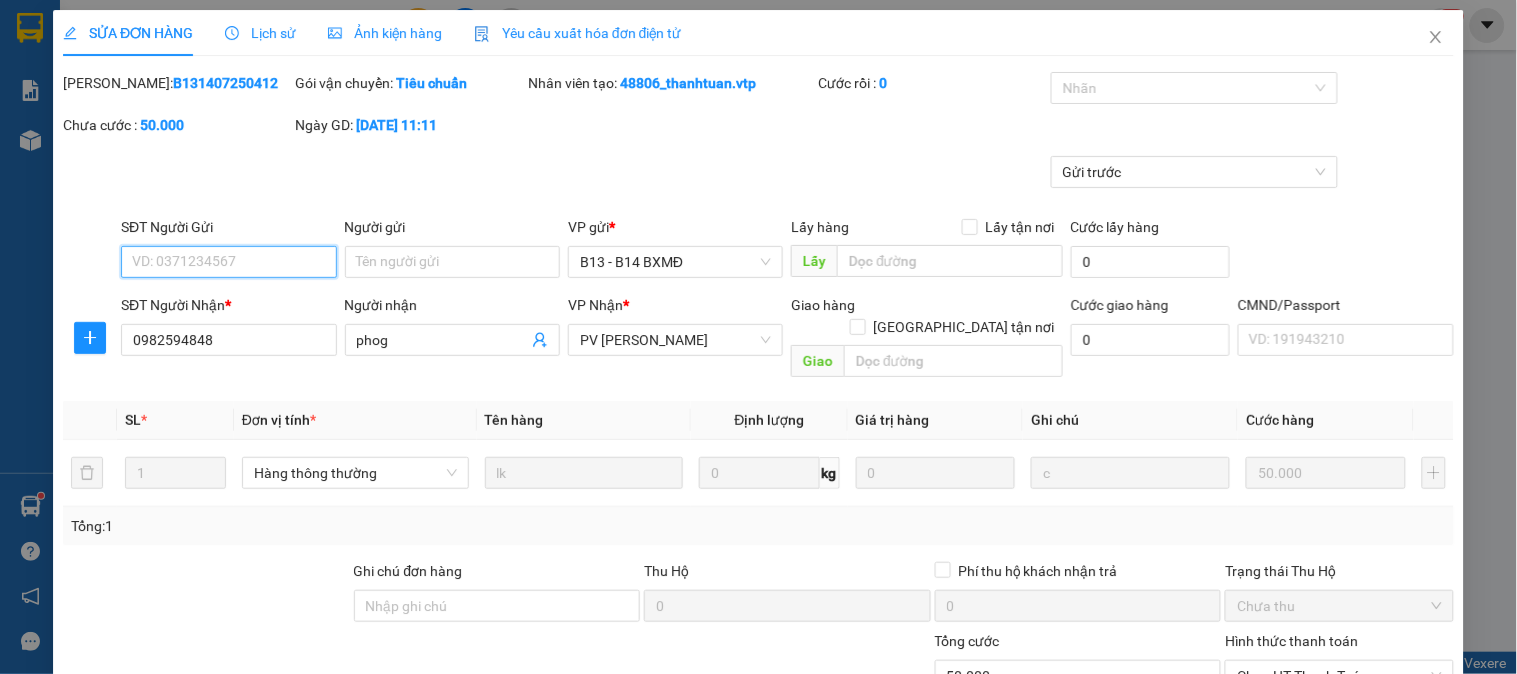 type on "2.500" 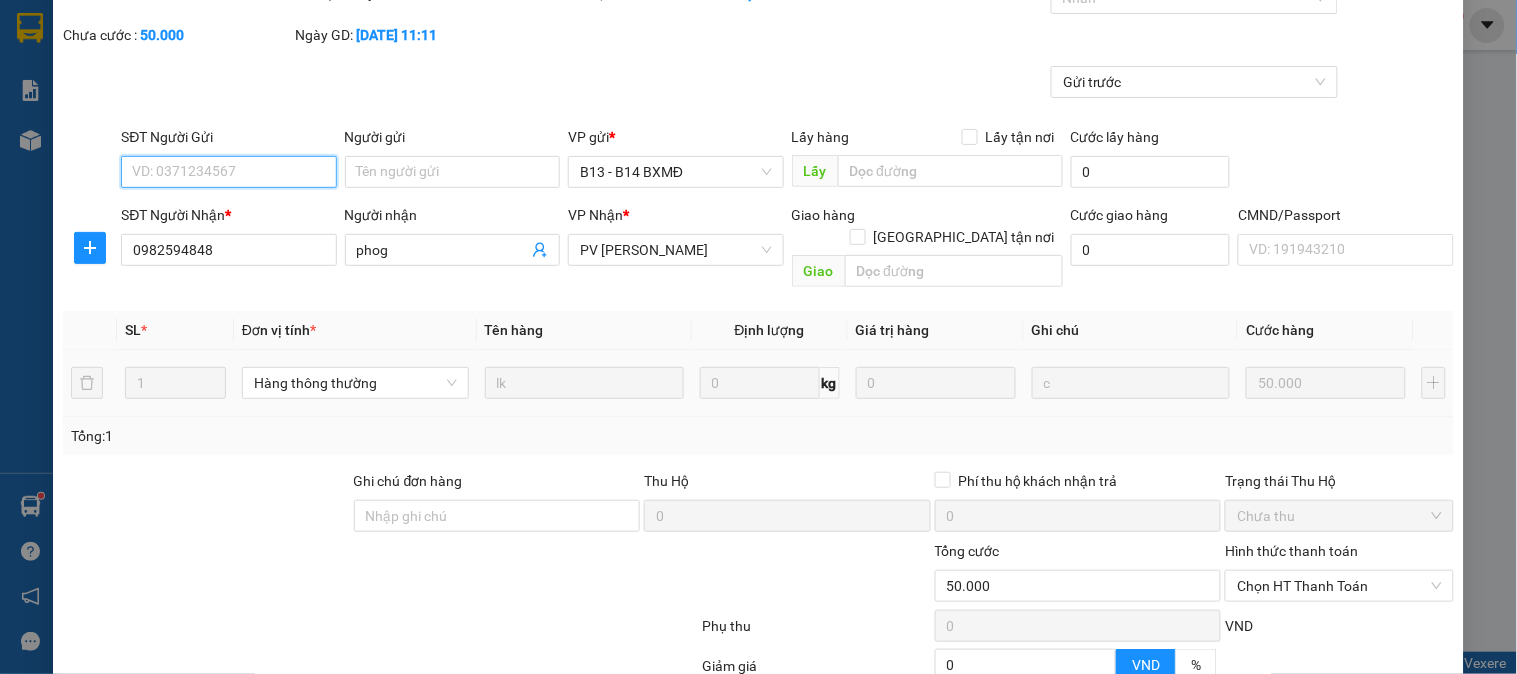 scroll, scrollTop: 273, scrollLeft: 0, axis: vertical 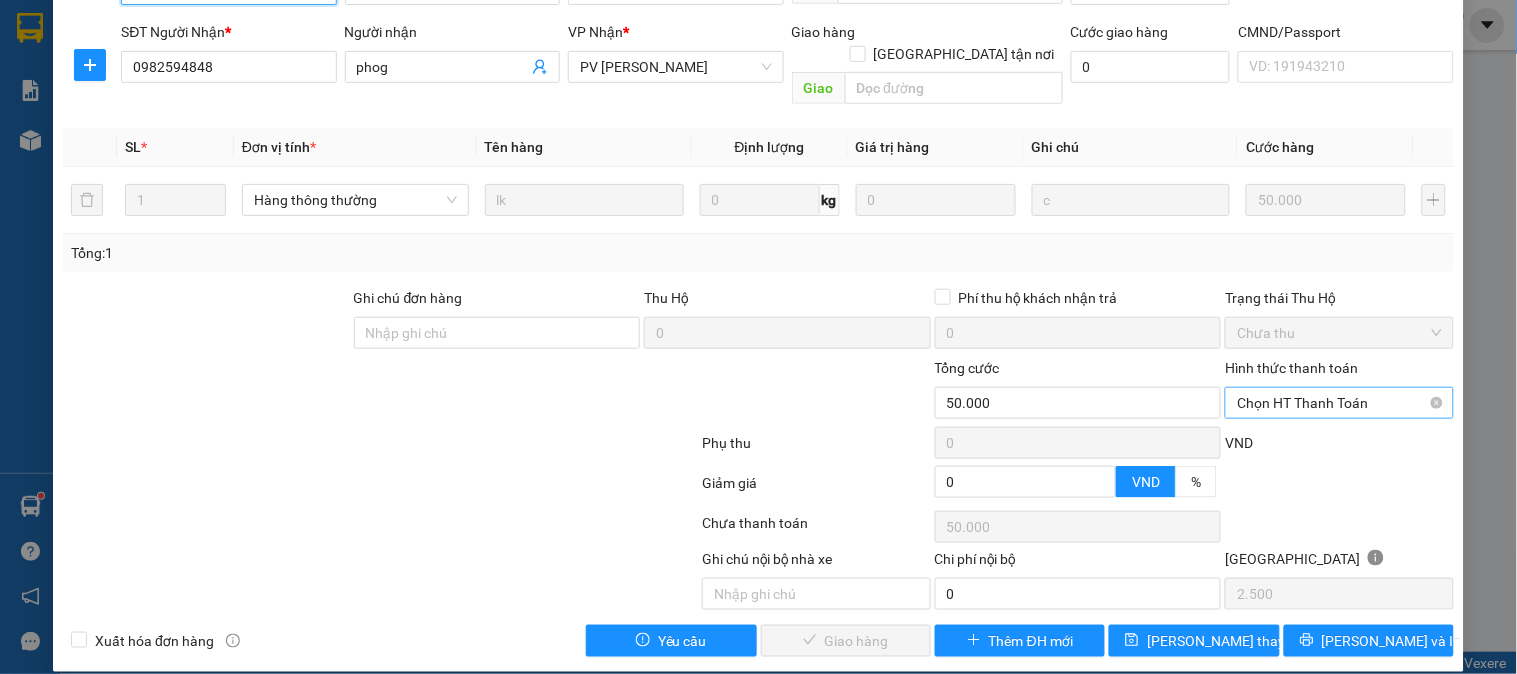 click on "Chọn HT Thanh Toán" at bounding box center [1339, 403] 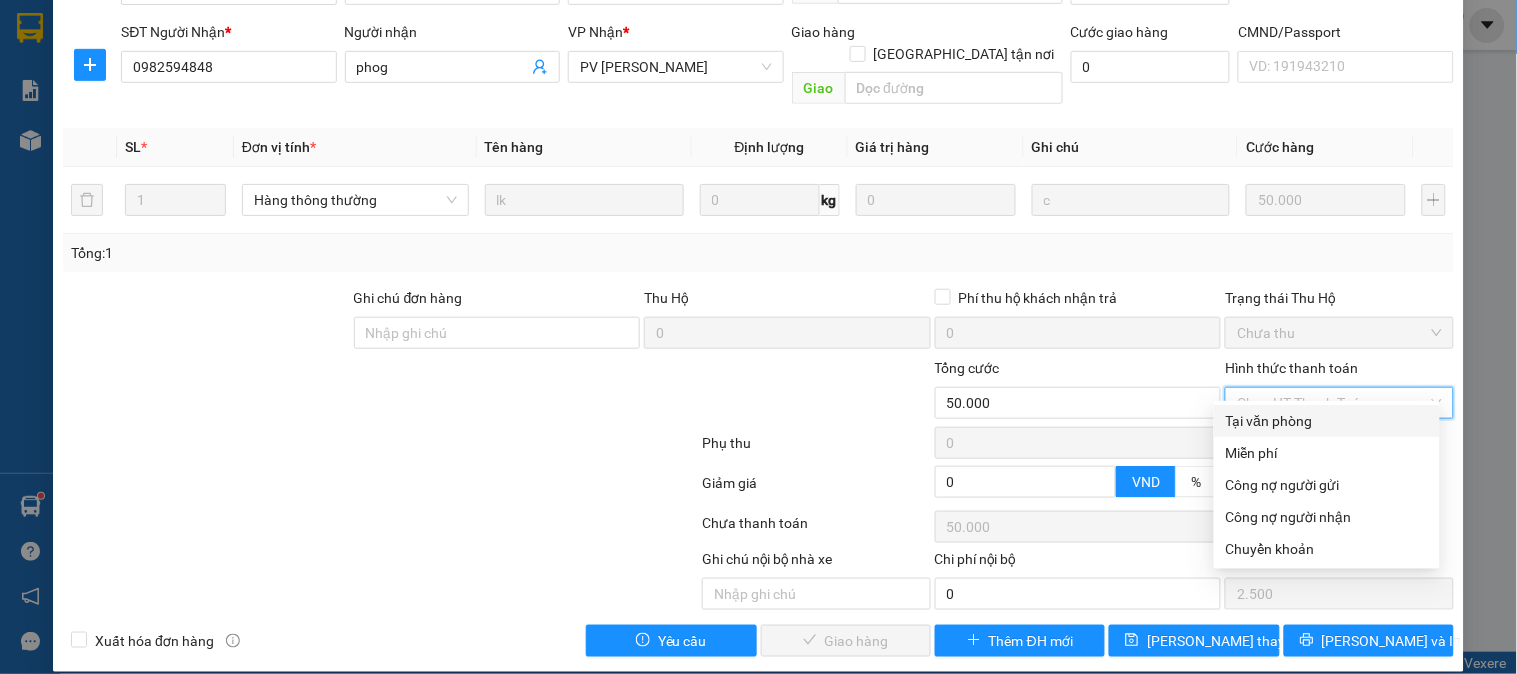 click on "Tại văn phòng" at bounding box center (1327, 421) 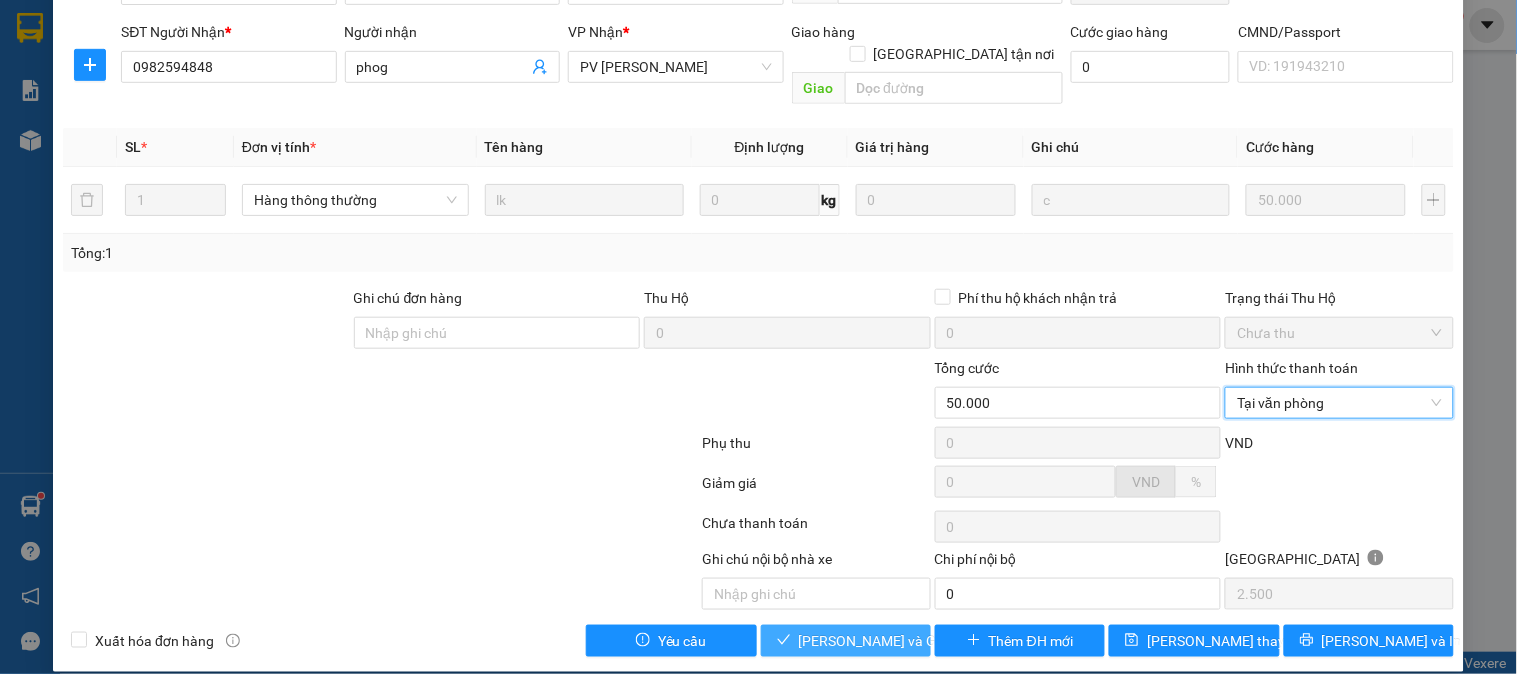 click on "[PERSON_NAME] và Giao hàng" at bounding box center (895, 641) 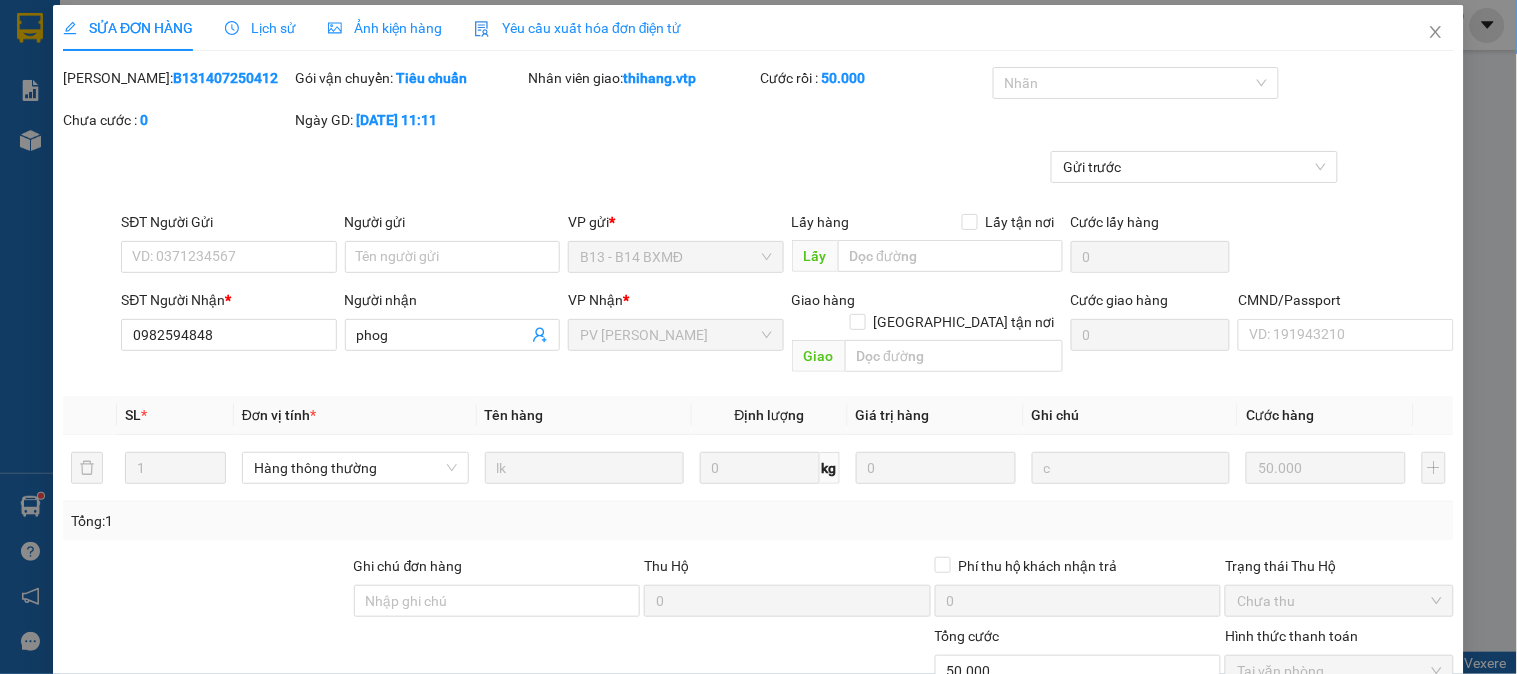 scroll, scrollTop: 0, scrollLeft: 0, axis: both 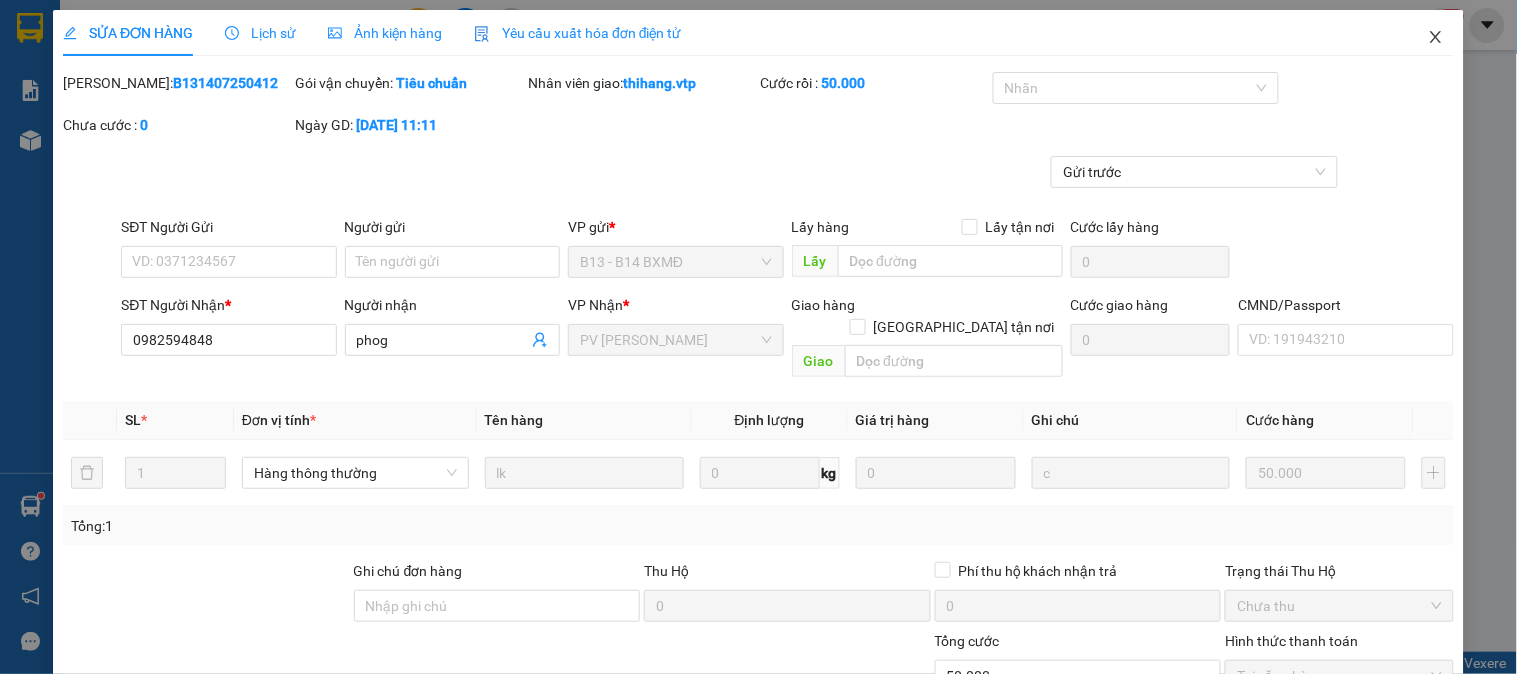 click 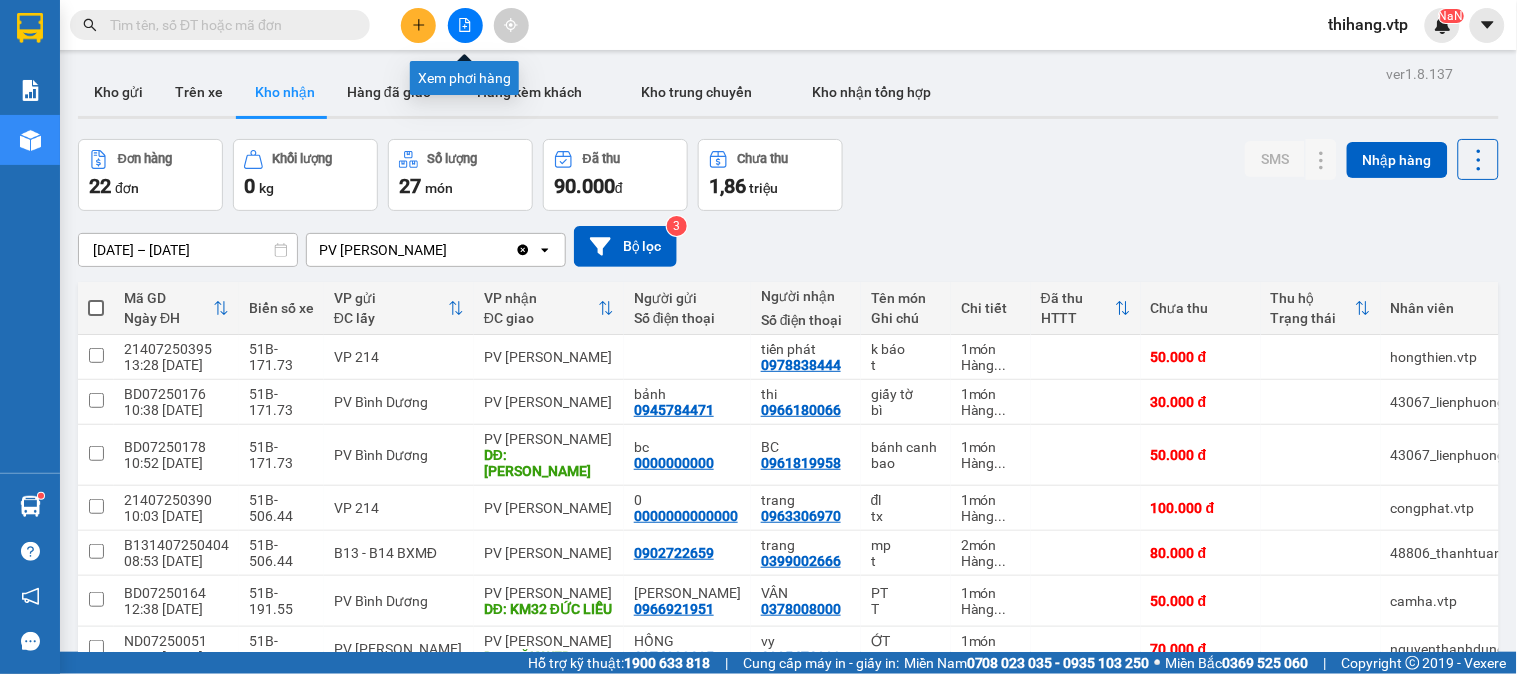 click 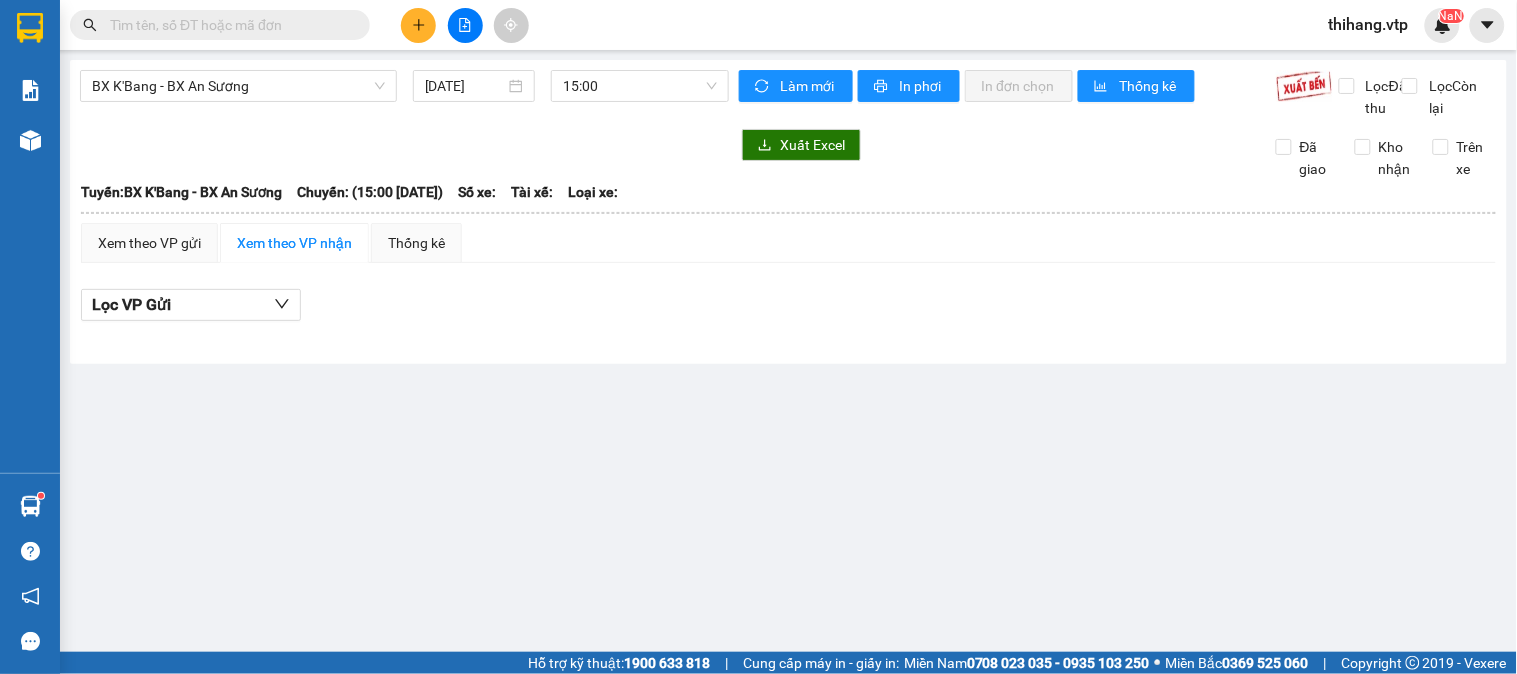 click on "BX K'Bang - BX An Sương [DATE] 15:00" at bounding box center [404, 94] 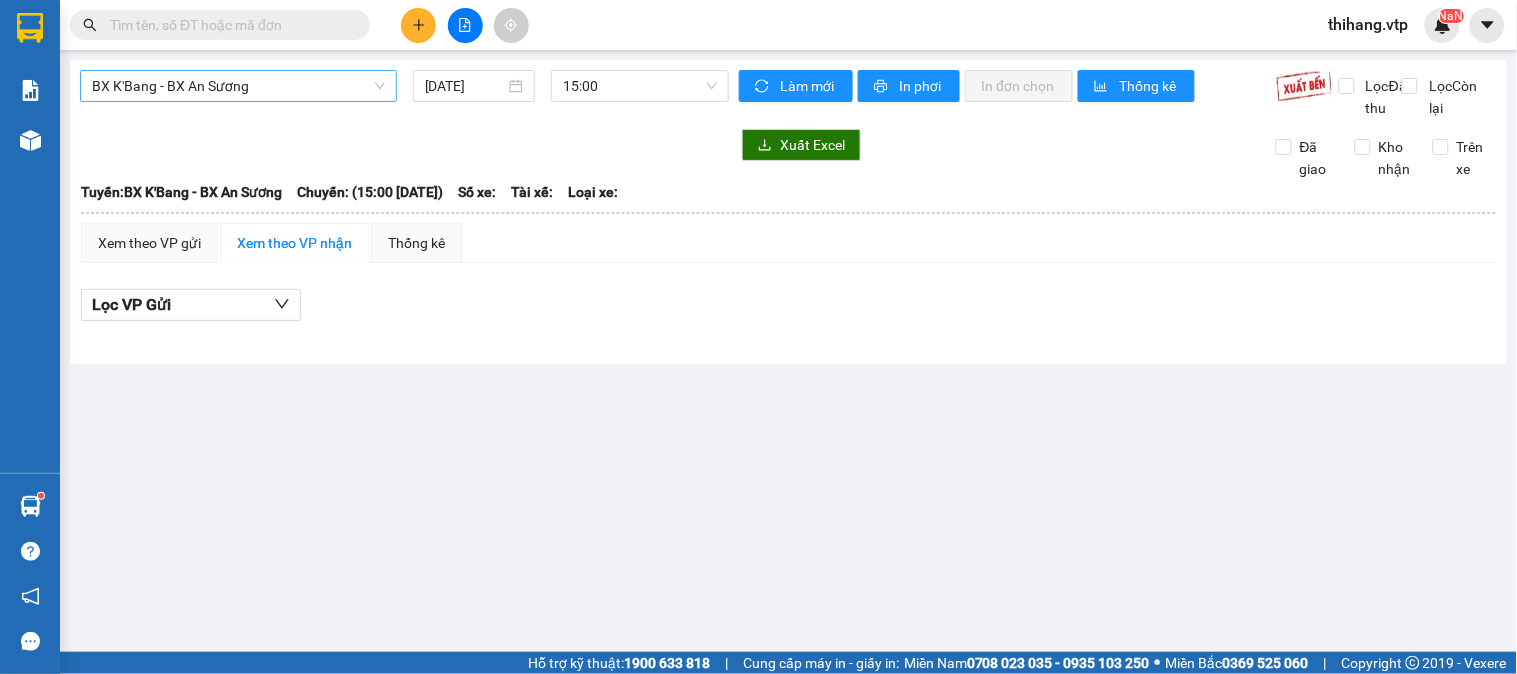click on "BX K'Bang - BX An Sương" at bounding box center [238, 86] 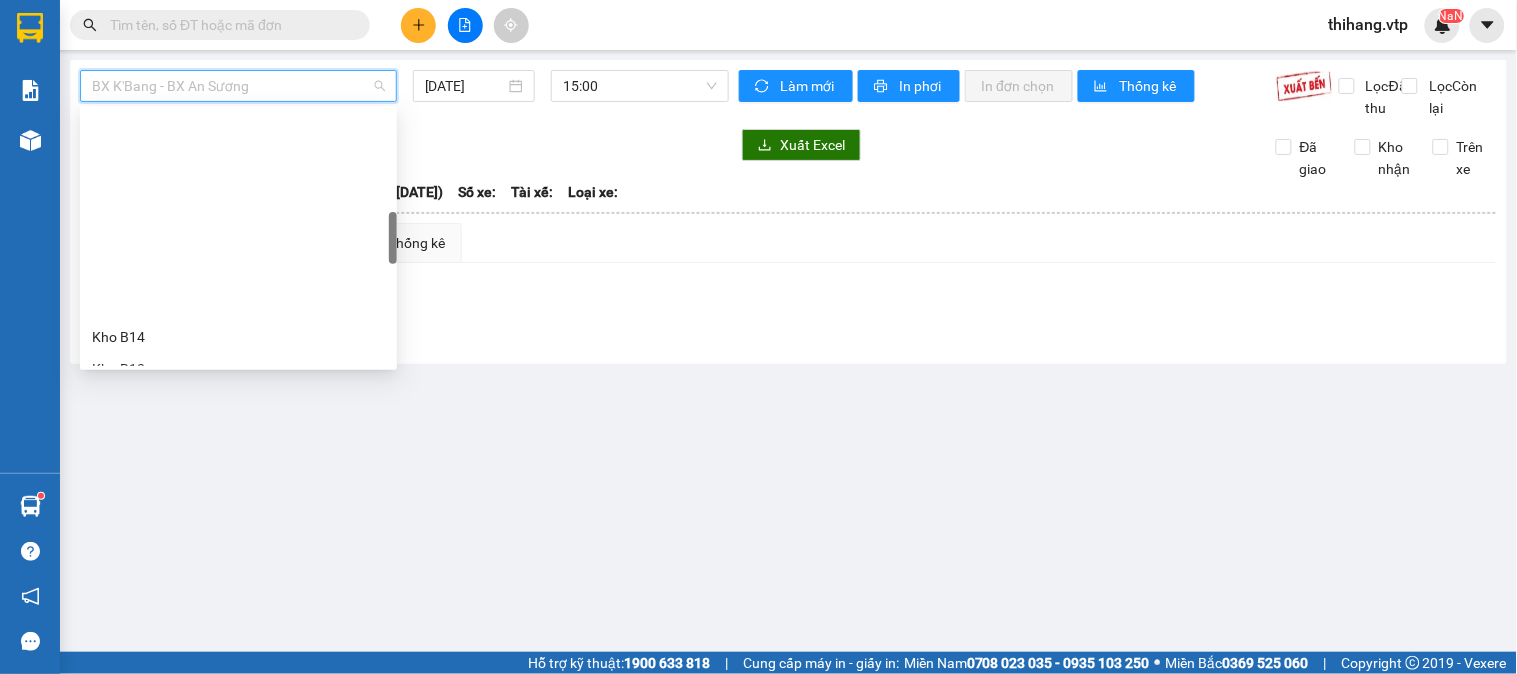 scroll, scrollTop: 555, scrollLeft: 0, axis: vertical 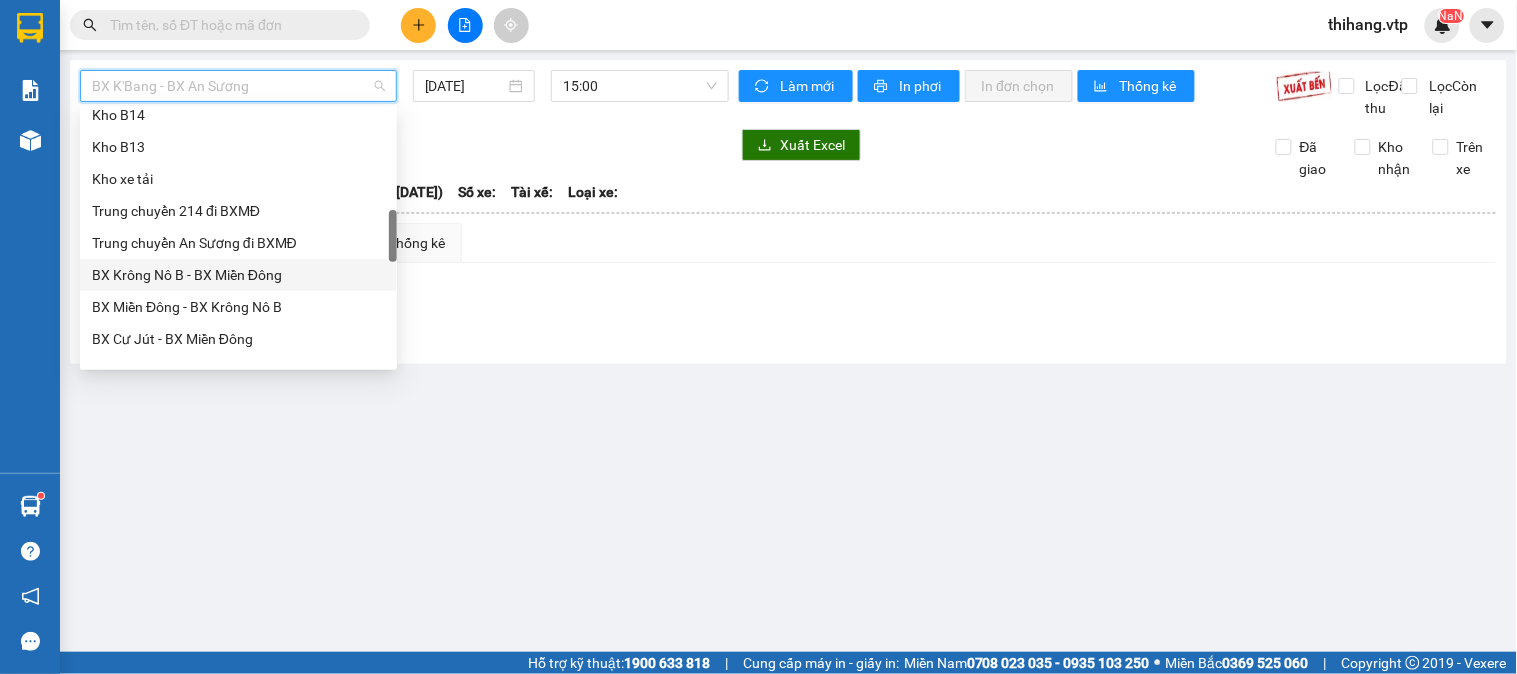 click on "BX Krông Nô B - BX Miền Đông" at bounding box center (238, 275) 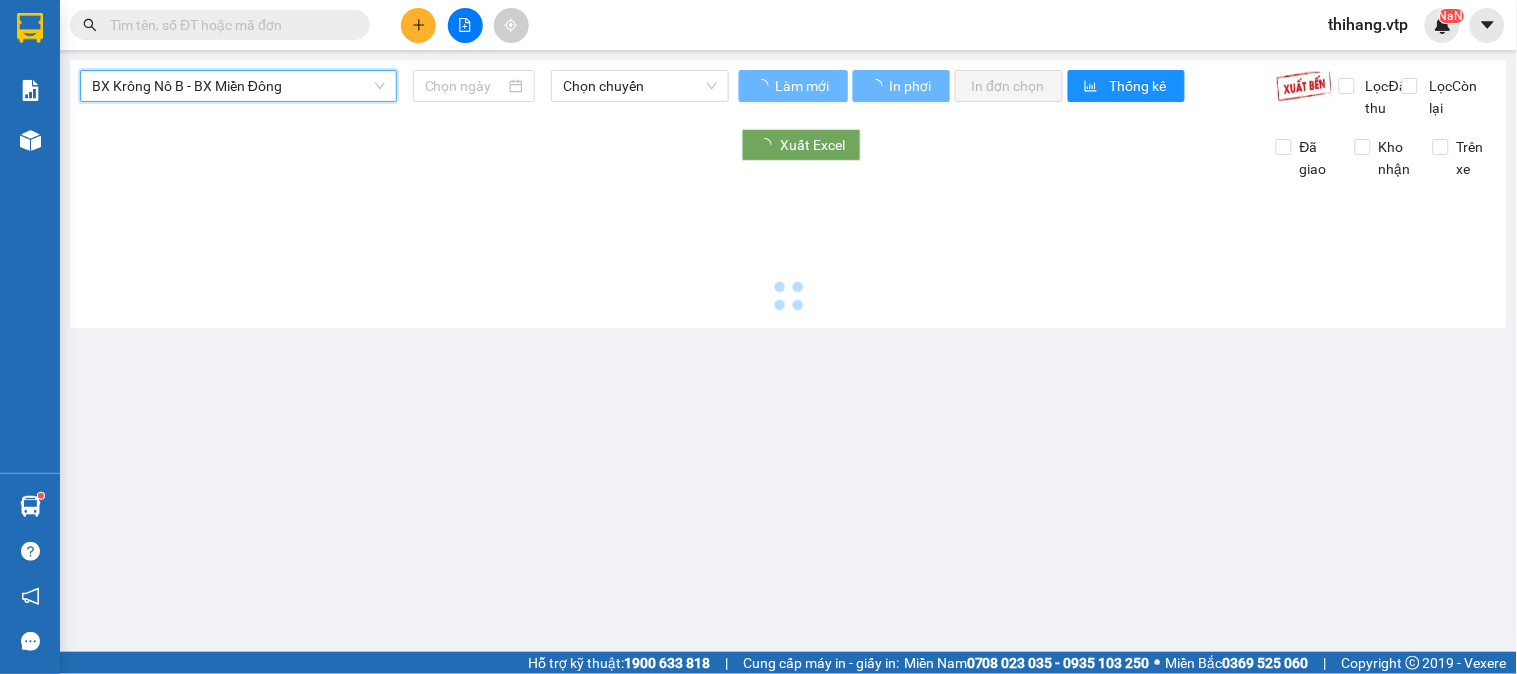 type on "[DATE]" 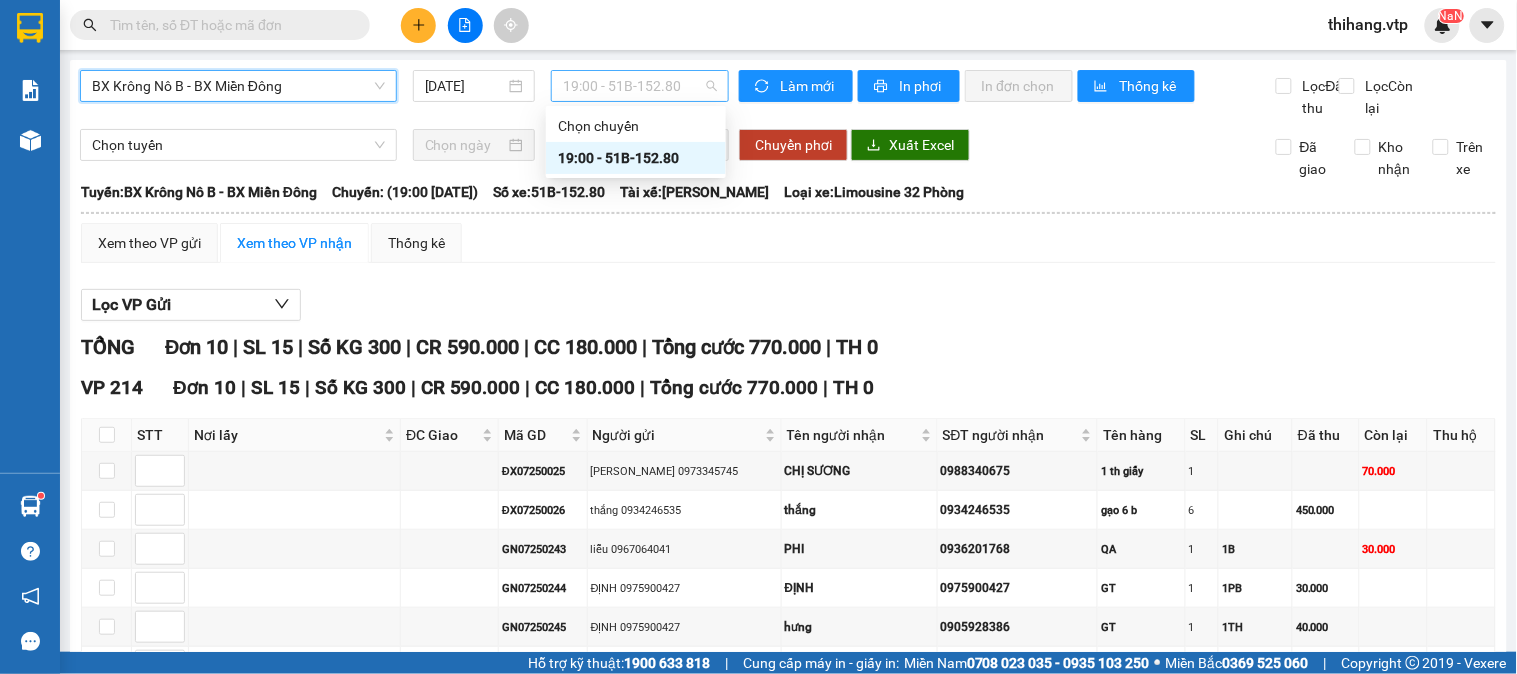 click on "19:00     - 51B-152.80" at bounding box center [640, 86] 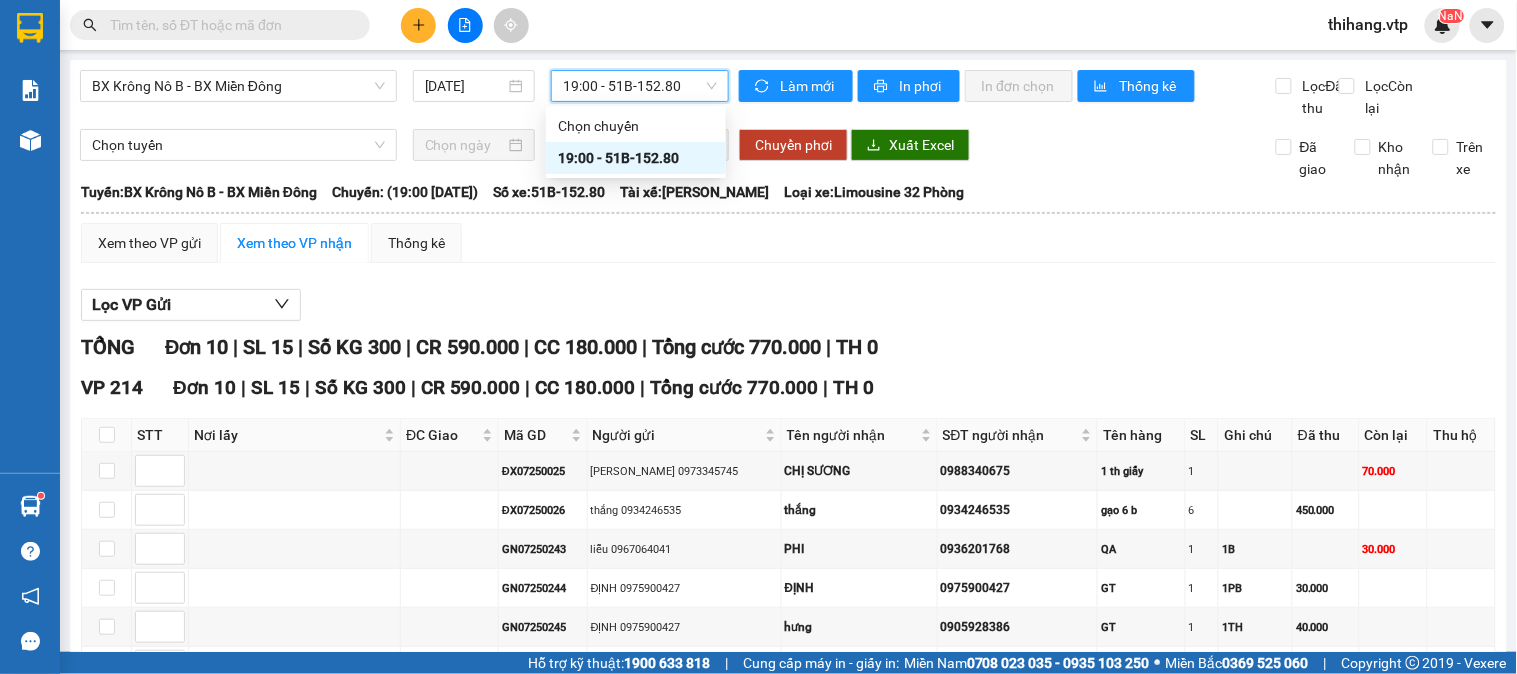 click on "19:00     - 51B-152.80" at bounding box center (640, 86) 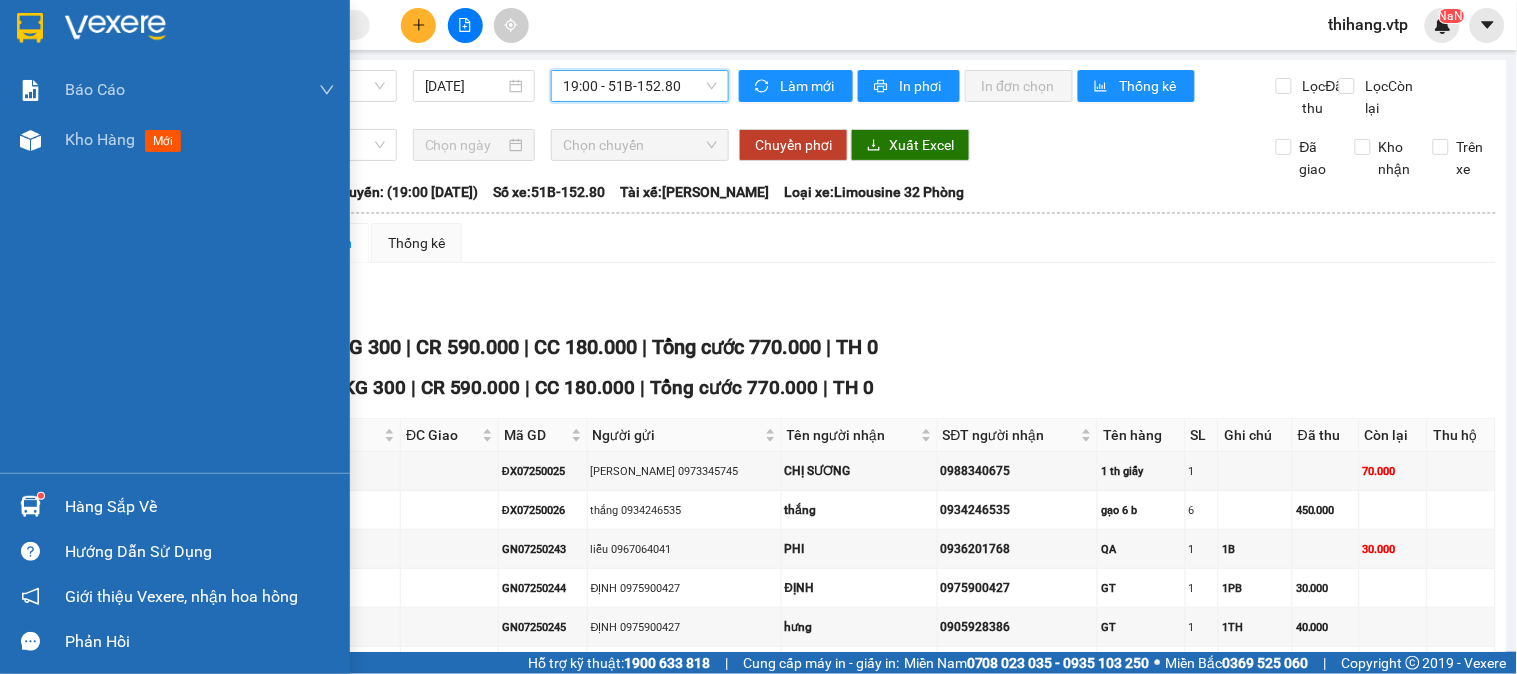 click on "Hàng sắp về" at bounding box center (200, 507) 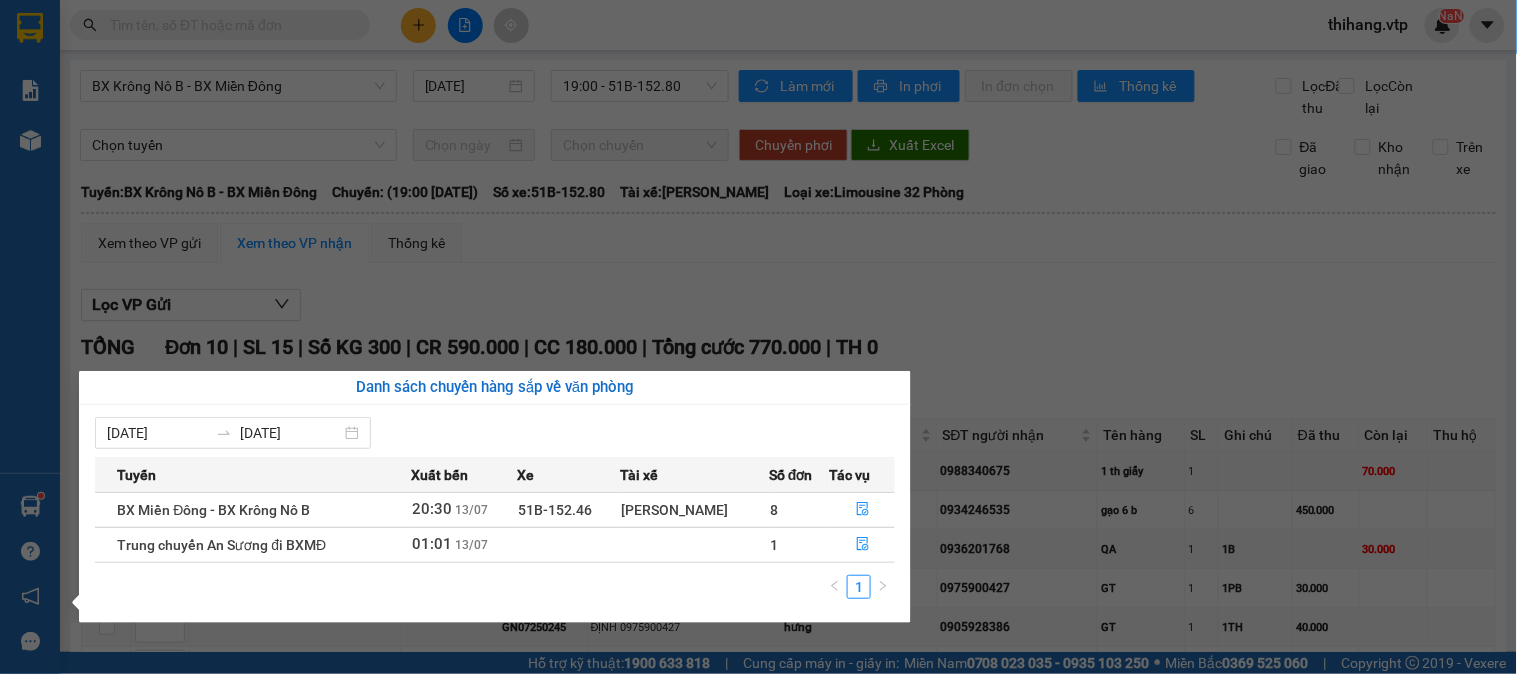 click on "Kết quả tìm kiếm ( 14 )  Bộ lọc  Mã ĐH Trạng thái Món hàng Thu hộ Tổng cước Chưa cước Nhãn Người gửi VP Gửi Người nhận VP Nhận B131407250402 08:05 [DATE] Trên xe   51B-506.44 12:00  [DATE] pt SL:  1 30.000 30.000 0352628705 hùng B13 - B14 BXMĐ 0388063348 [GEOGRAPHIC_DATA] 14:56 [DATE] Trên xe   19:00  [DATE] gạo nứt SL:  1 20.000 0388063348 [GEOGRAPHIC_DATA] 0937424445 khoảng  VP 214 GN11240069 18:31 [DATE] Trên xe   50F-002.68 20:30  [DATE] máy in SL:  1 50.000 0388063348 đông PV [PERSON_NAME] 0936840025 phím VP 214 ĐIHA10240001 14:30 [DATE] Trên xe   51B-299.65 19:00  [DATE] ớt SL:  1 750.000 Điều Hành 0388063348 Đông VP 214 21407250234 18:02 [DATE] Đã giao   15:08 [DATE] GT ( 1 BÌ SL:  1 30.000 0936840025 VP 214 0388063348 [GEOGRAPHIC_DATA] 21406250288 15:38 [DATE] Đã giao   12:20 [DATE] gt SL:  1 30.000 0906200800 VP 214 0388063348 [GEOGRAPHIC_DATA][PERSON_NAME] 14:58 [DATE] Đã giao   BƠ 1" at bounding box center [758, 337] 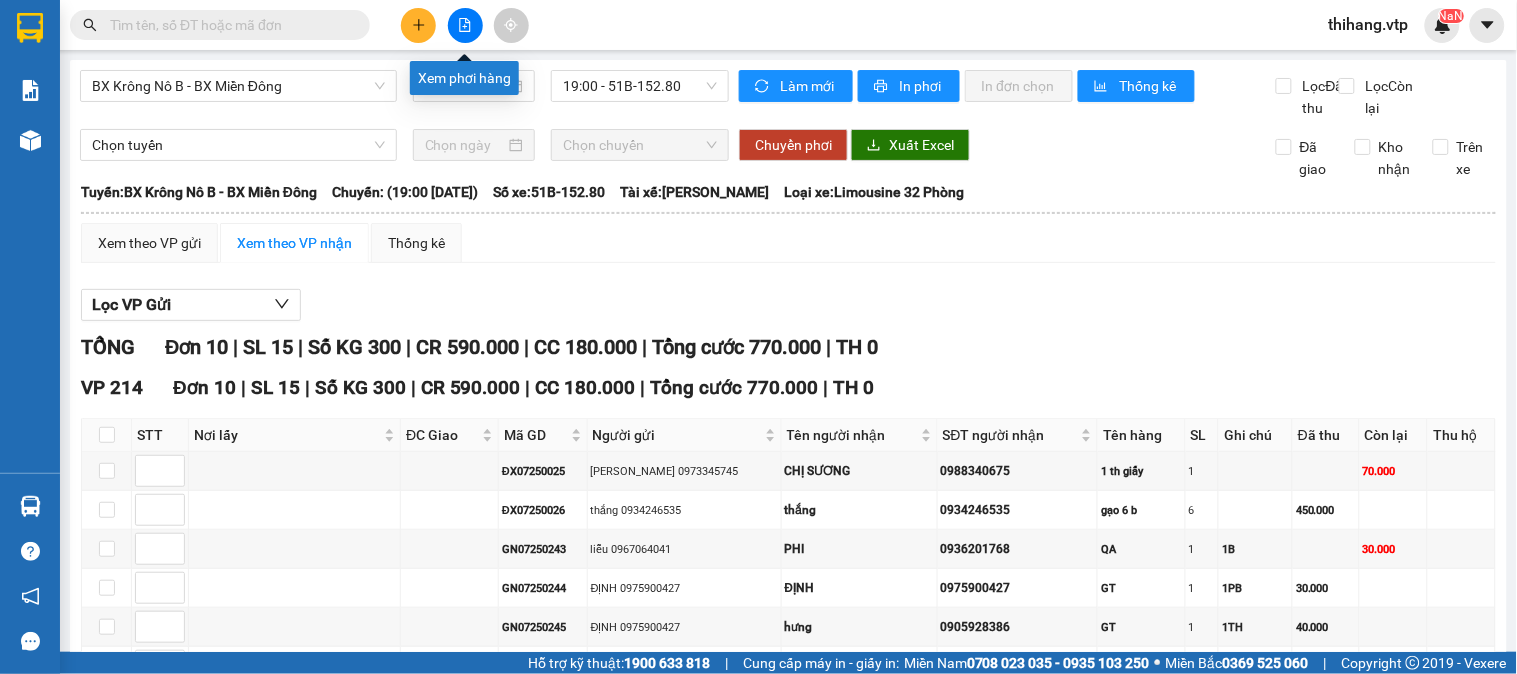 click at bounding box center [465, 25] 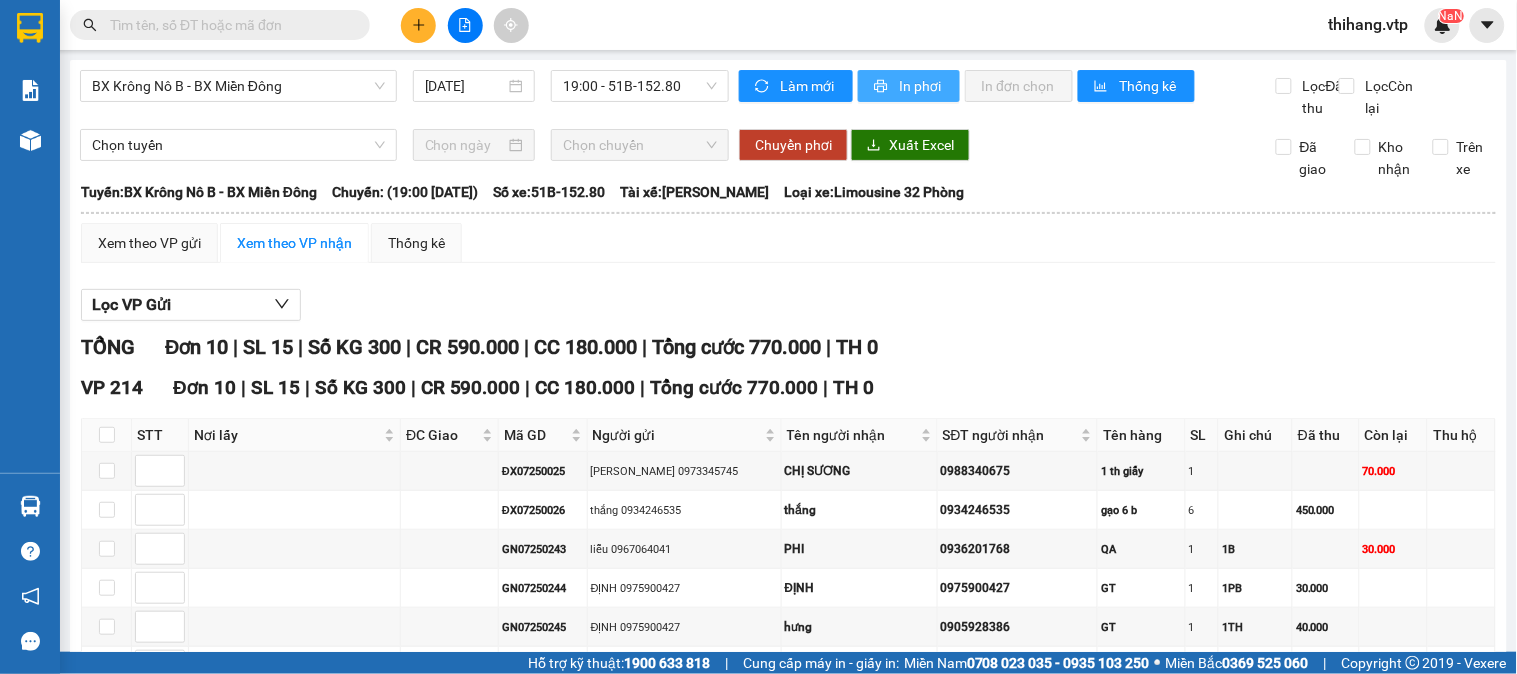 click on "In phơi" at bounding box center [921, 86] 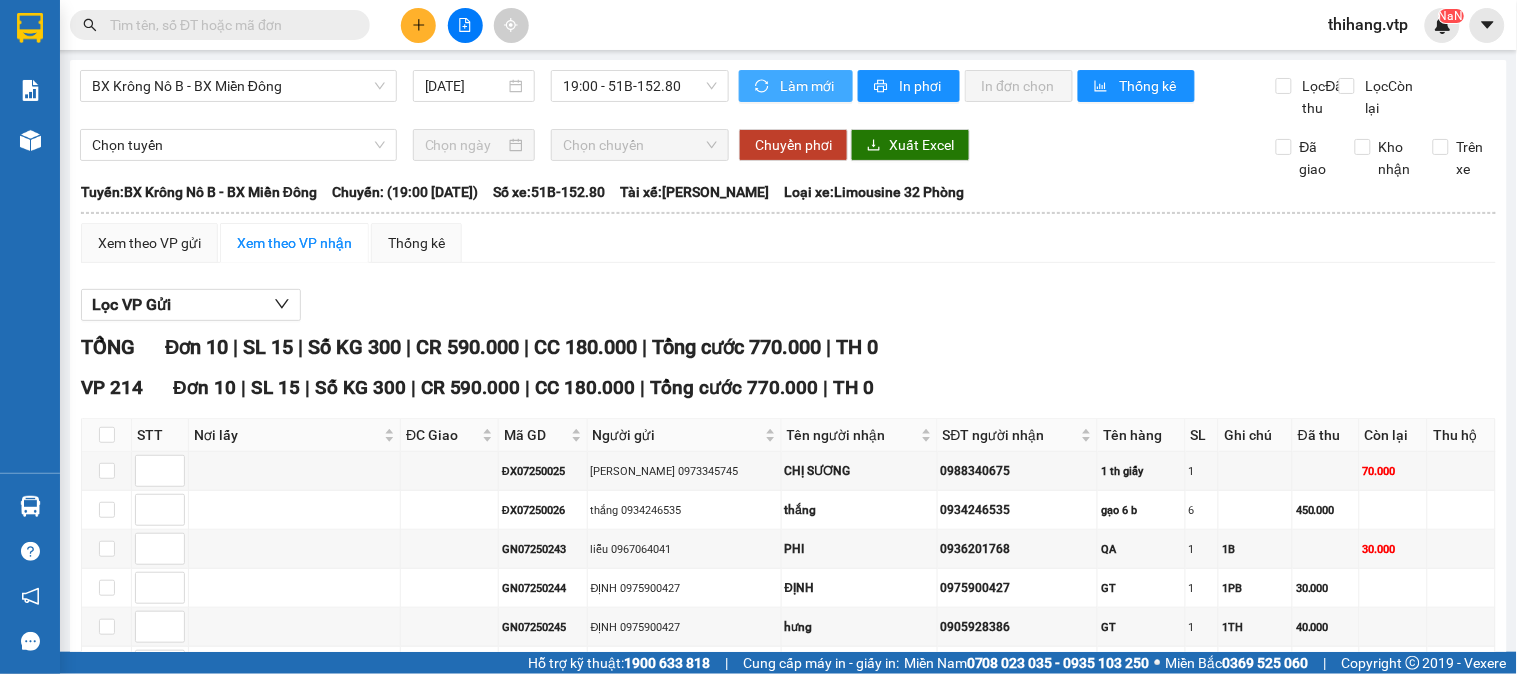 click on "Làm mới" at bounding box center (796, 86) 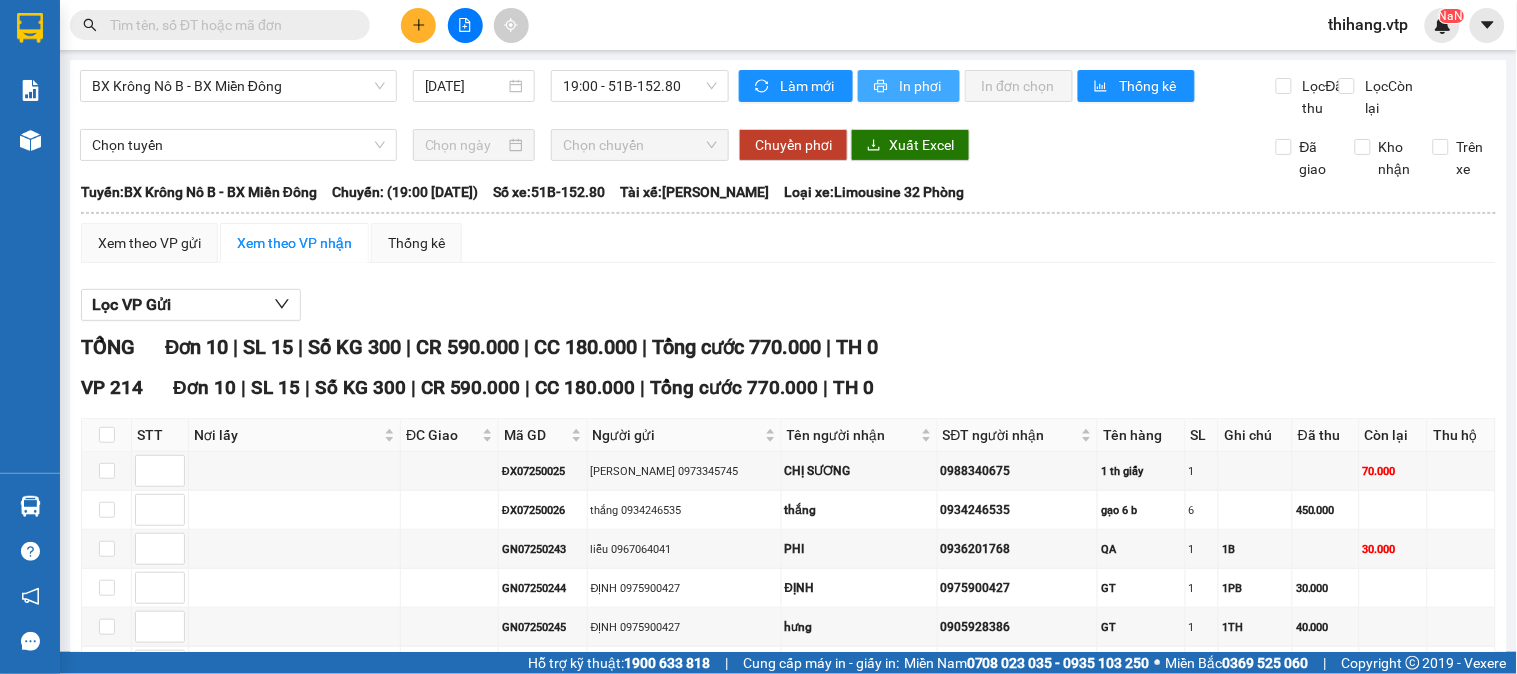 click on "In phơi" at bounding box center [909, 86] 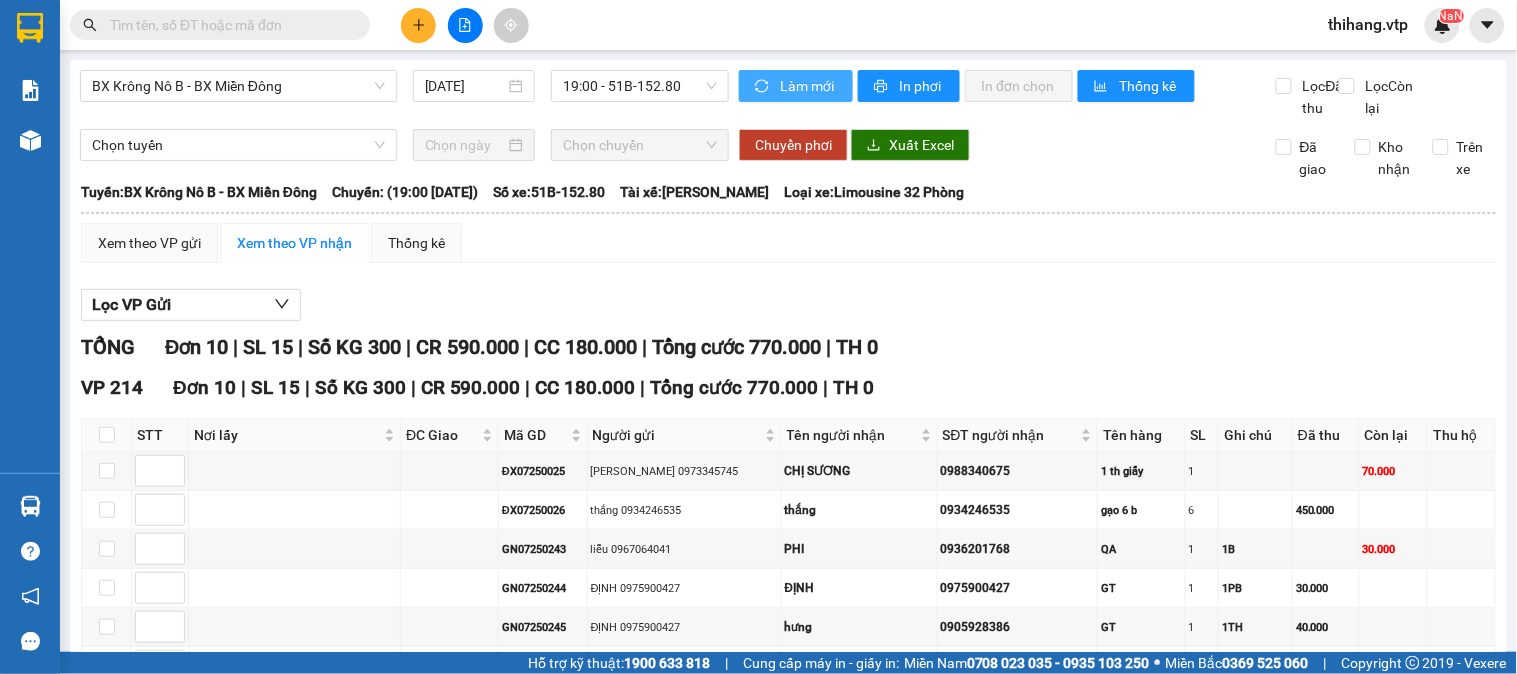 click on "Làm mới" at bounding box center [808, 86] 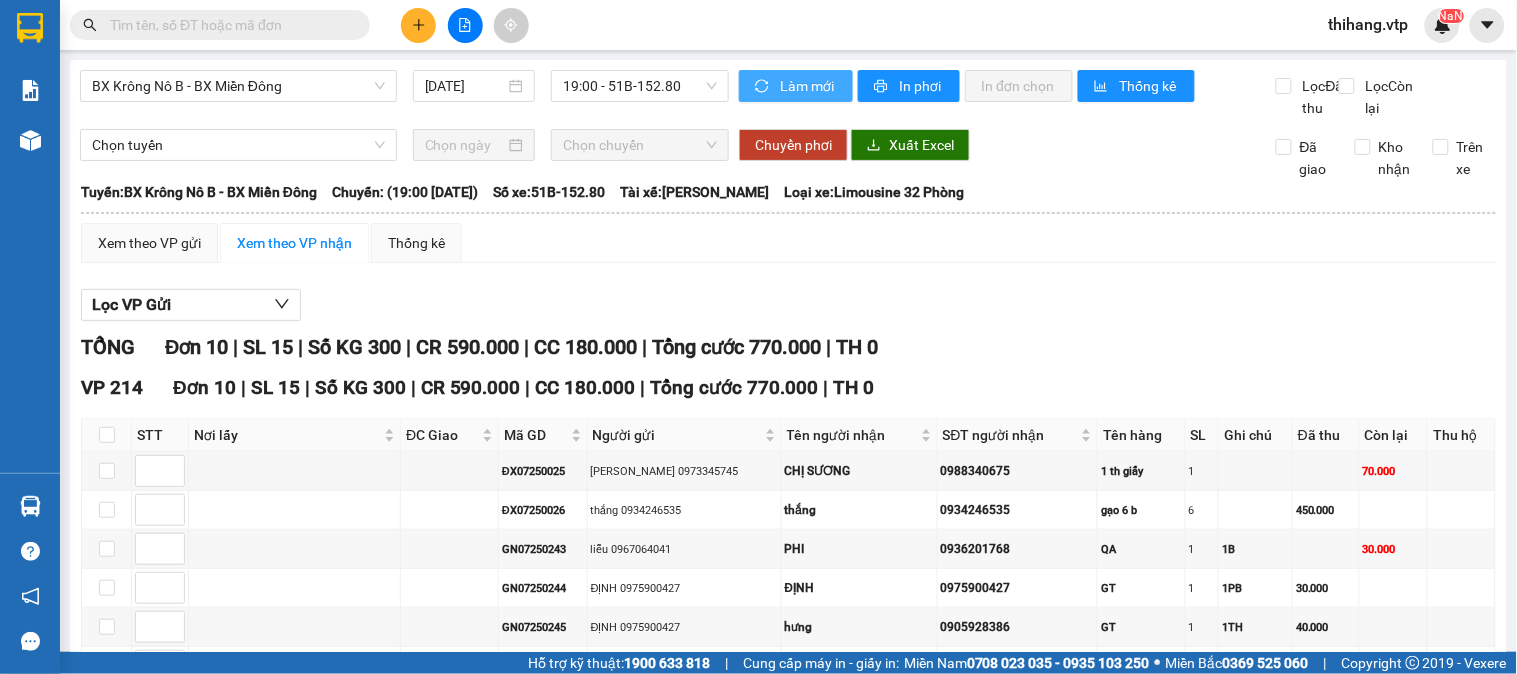 click on "Làm mới" at bounding box center [808, 86] 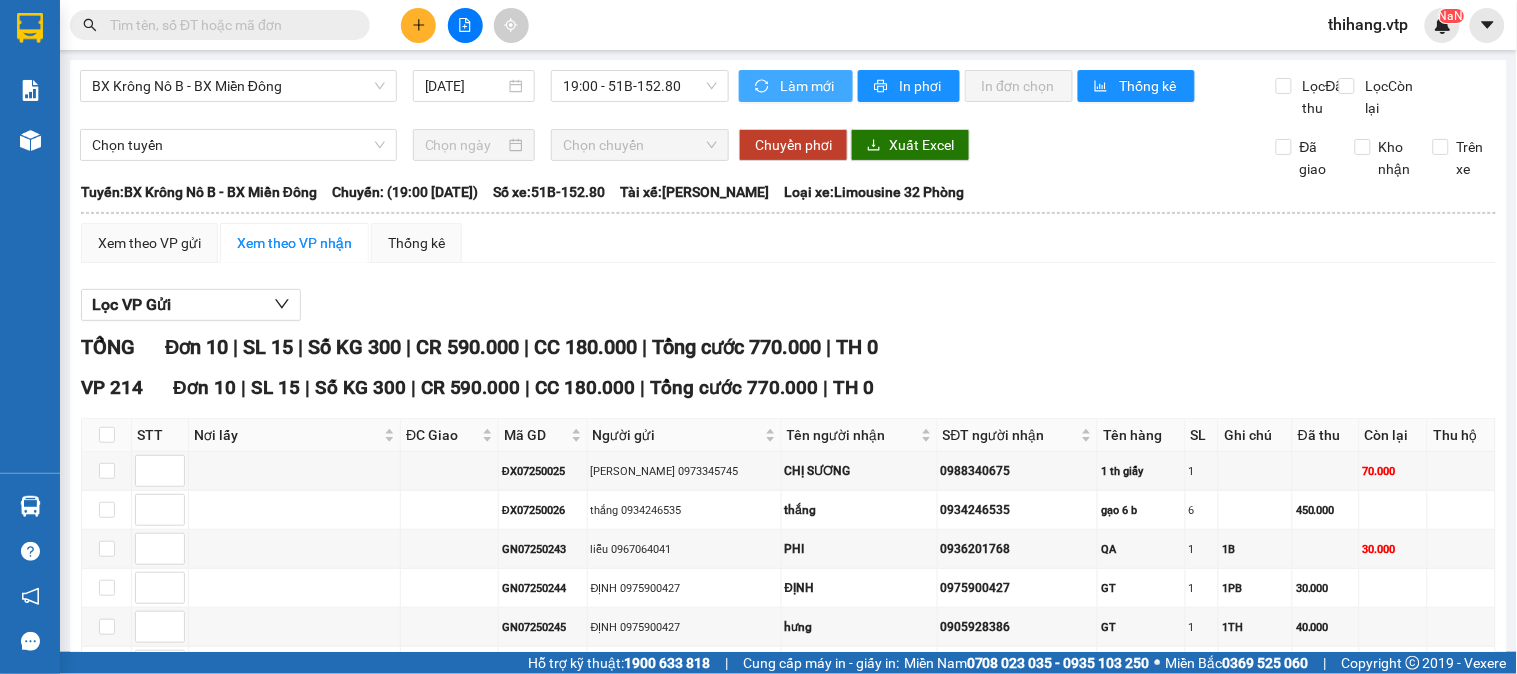 click on "Làm mới" at bounding box center (808, 86) 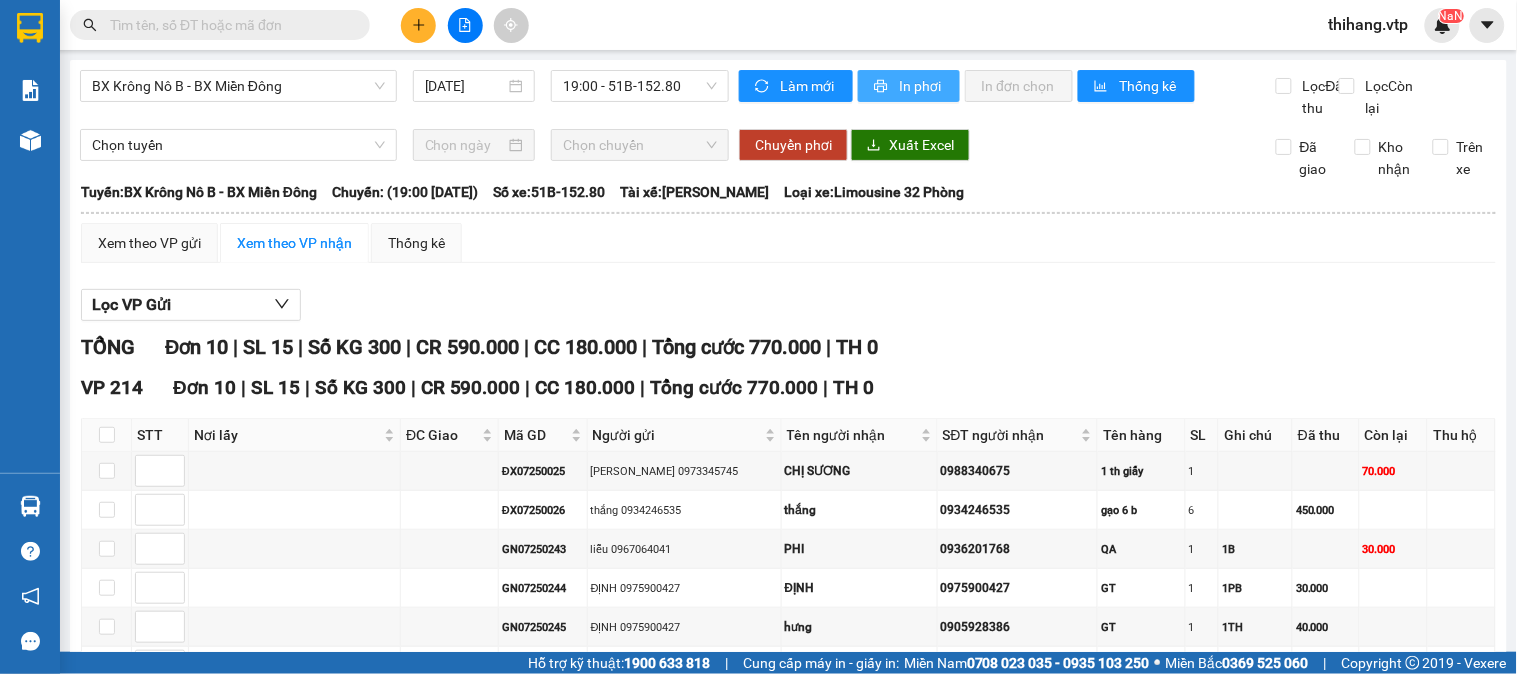 click on "In phơi" at bounding box center [909, 86] 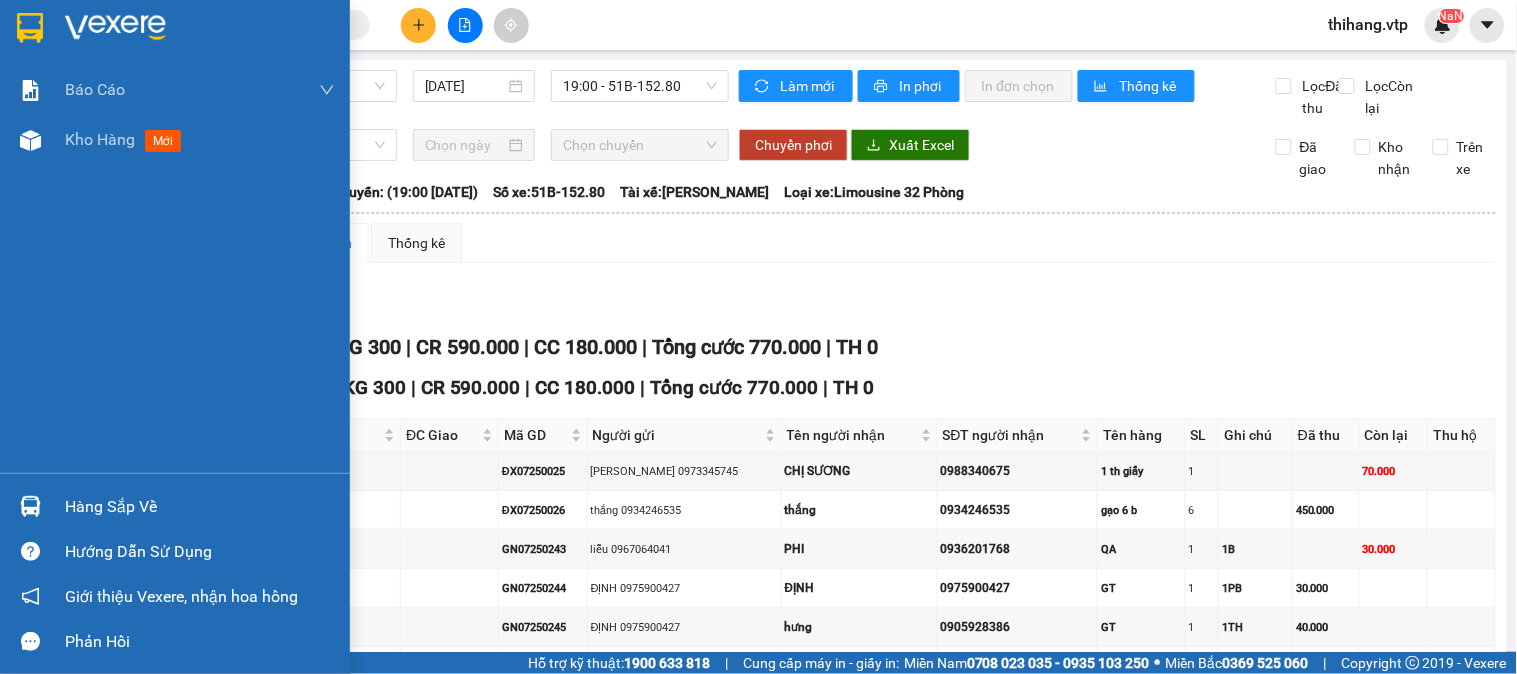 click at bounding box center [30, 506] 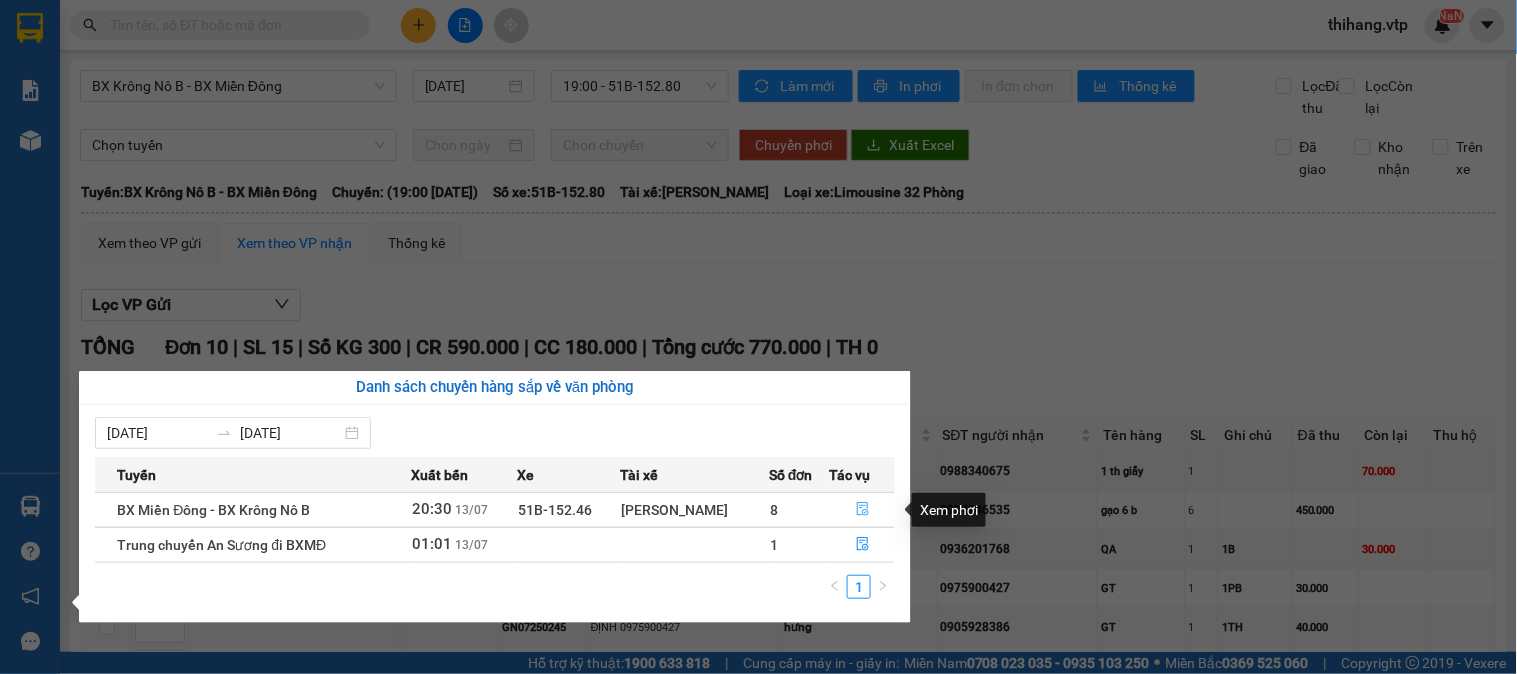 click 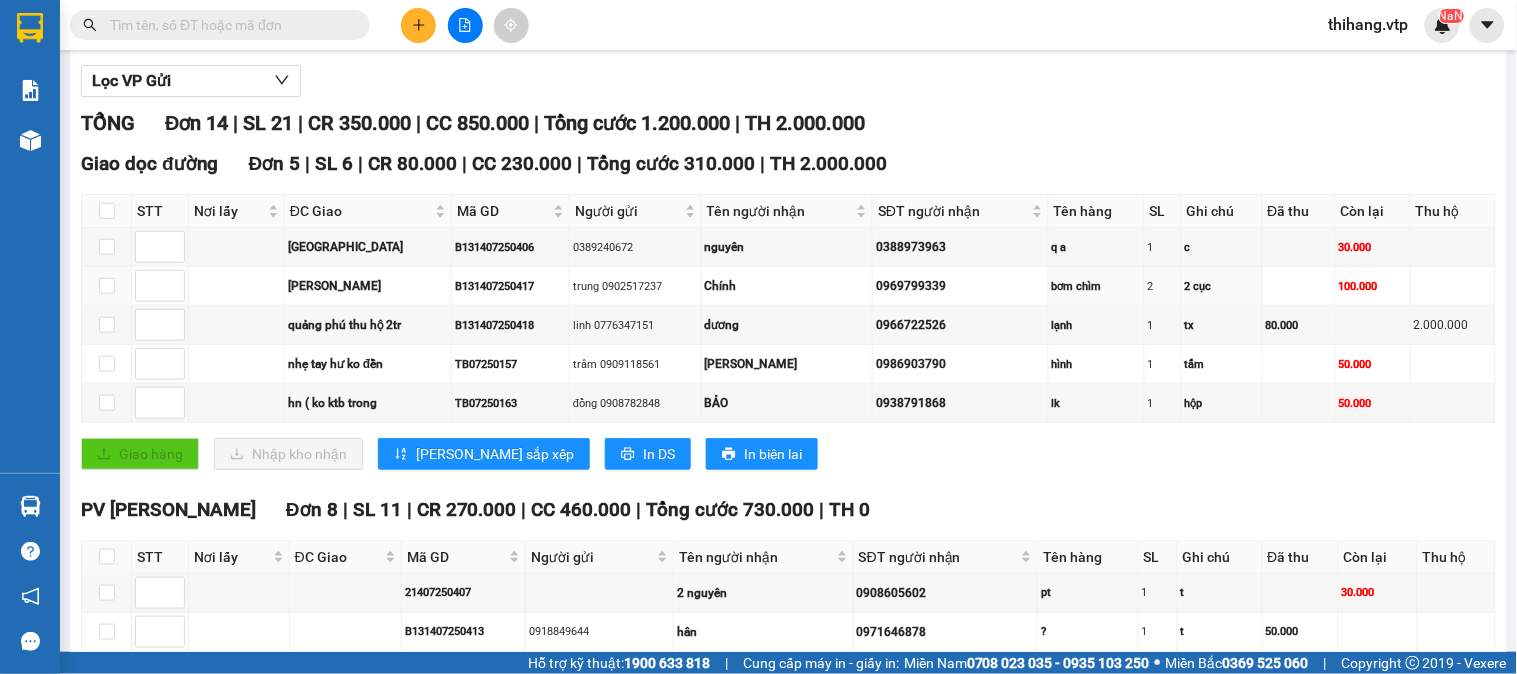 scroll, scrollTop: 0, scrollLeft: 0, axis: both 